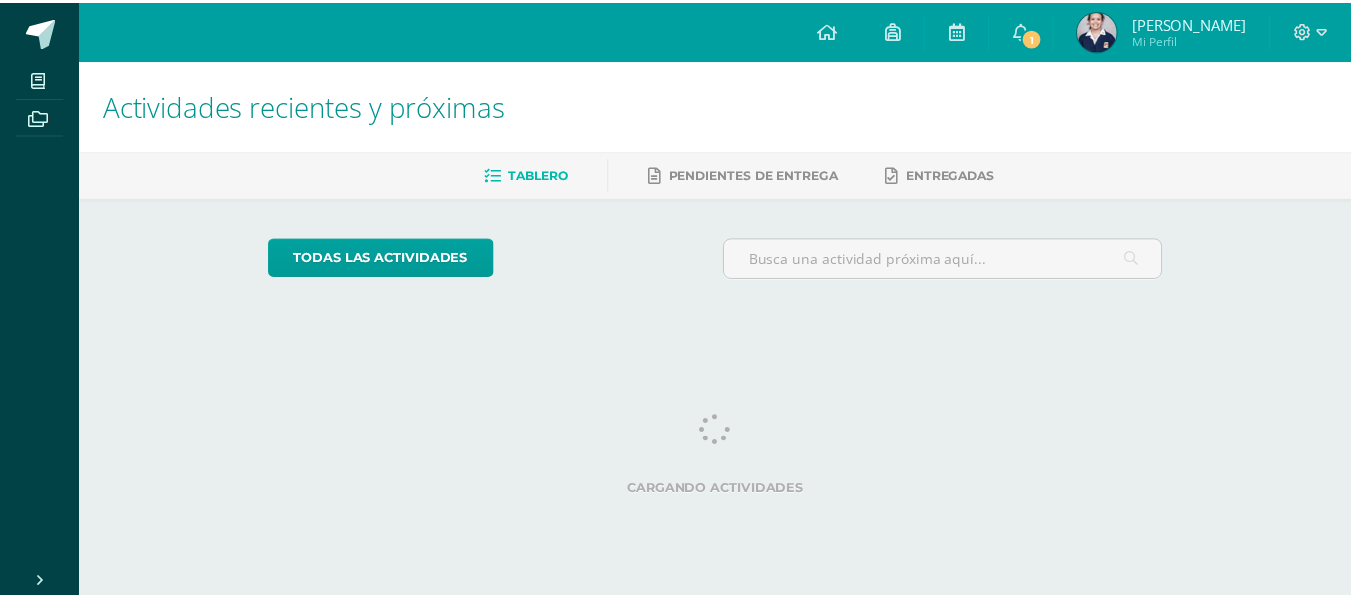 scroll, scrollTop: 0, scrollLeft: 0, axis: both 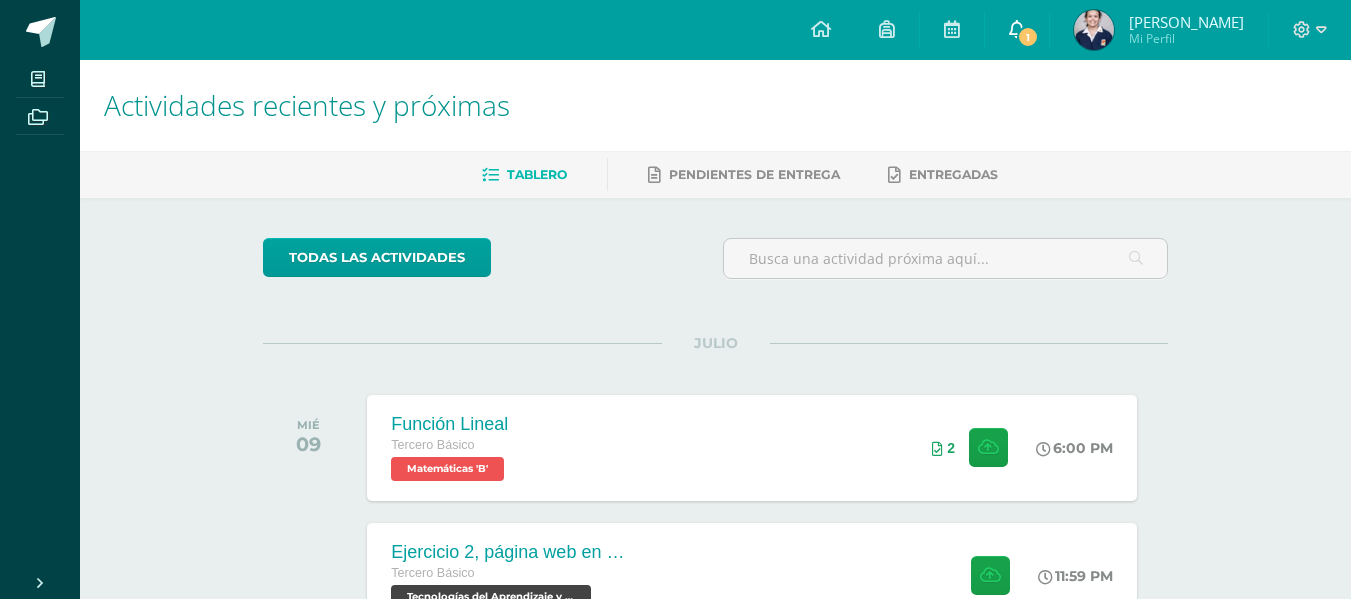 click on "1" at bounding box center [1028, 37] 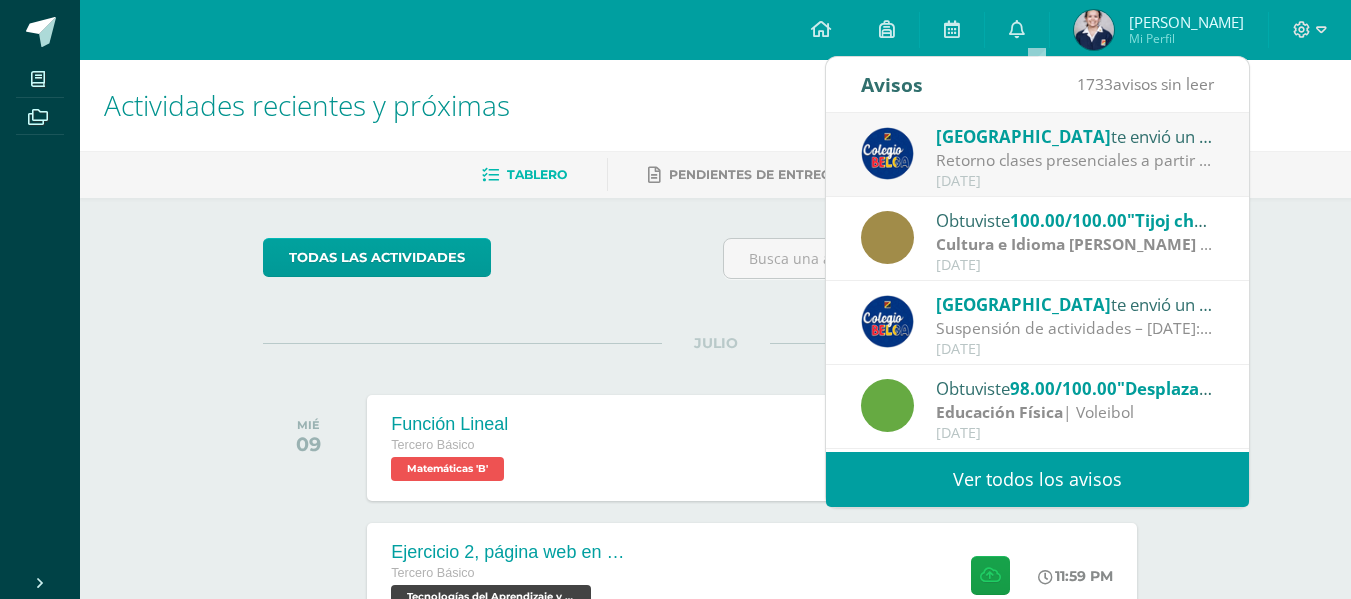 click on "[GEOGRAPHIC_DATA]" at bounding box center (1023, 136) 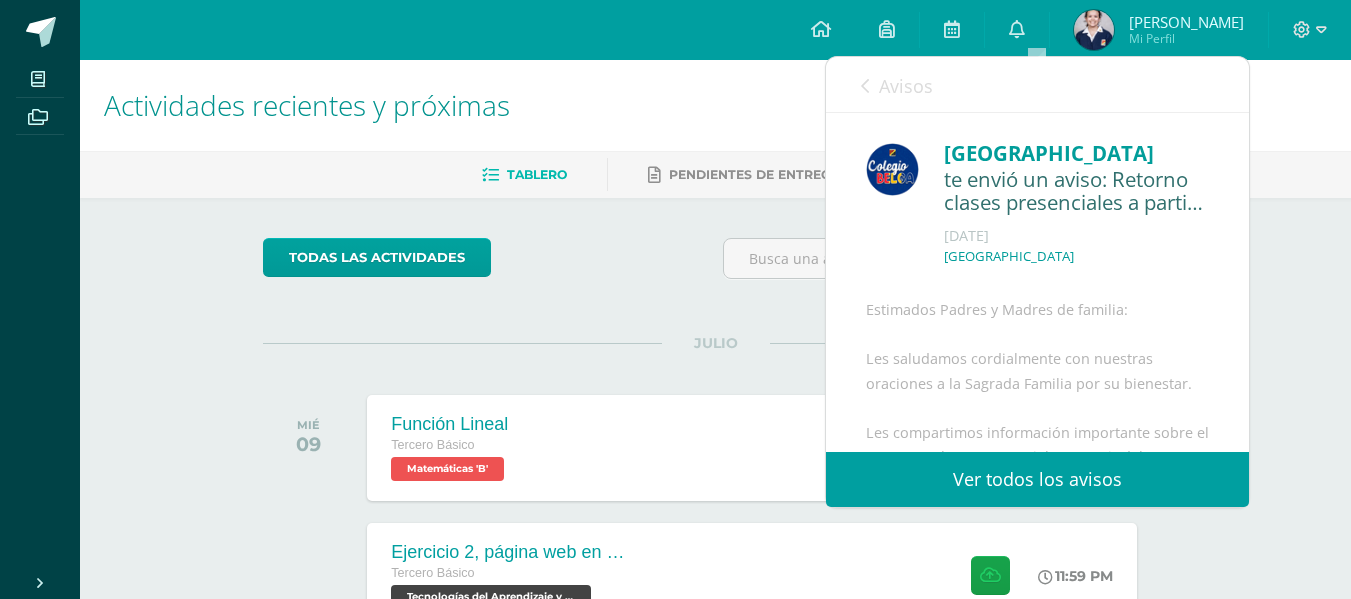 click on "Actividades recientes y próximas
Tablero
Pendientes de entrega
Entregadas
todas las Actividades
No tienes actividades
Échale un vistazo a los demás períodos o  sal y disfruta del sol
JULIO
MIÉ
09
Función Lineal
Tercero Básico
Matemáticas 'B'
2" at bounding box center (715, 663) 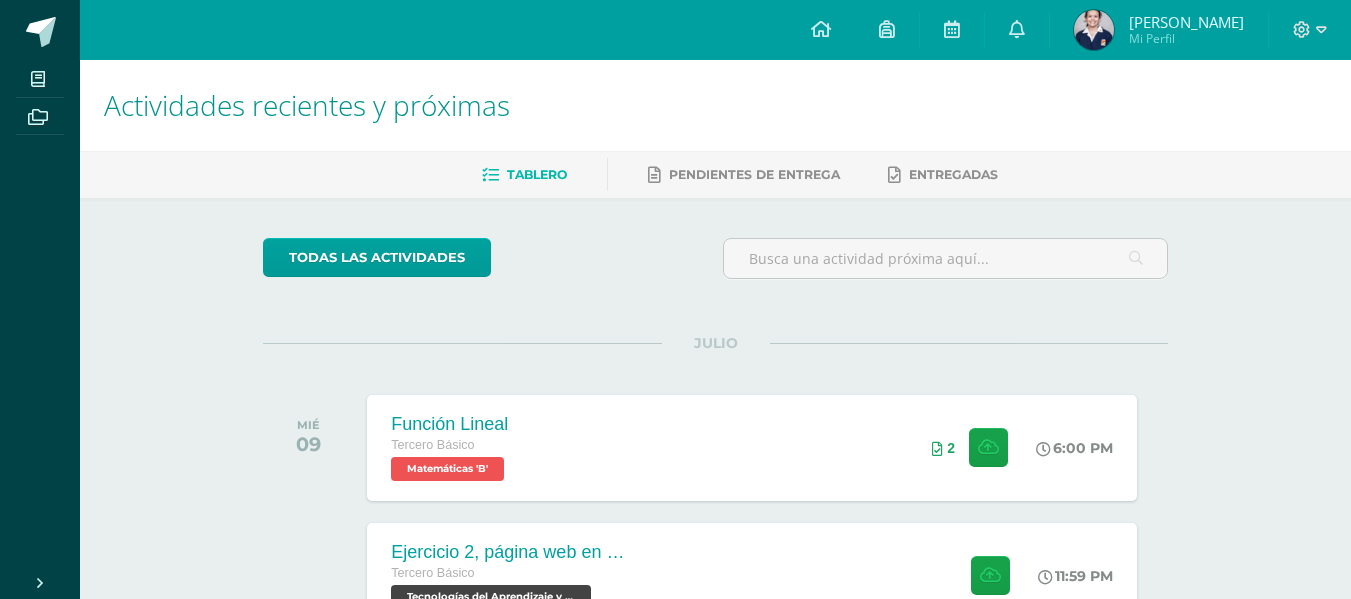 click at bounding box center [1094, 30] 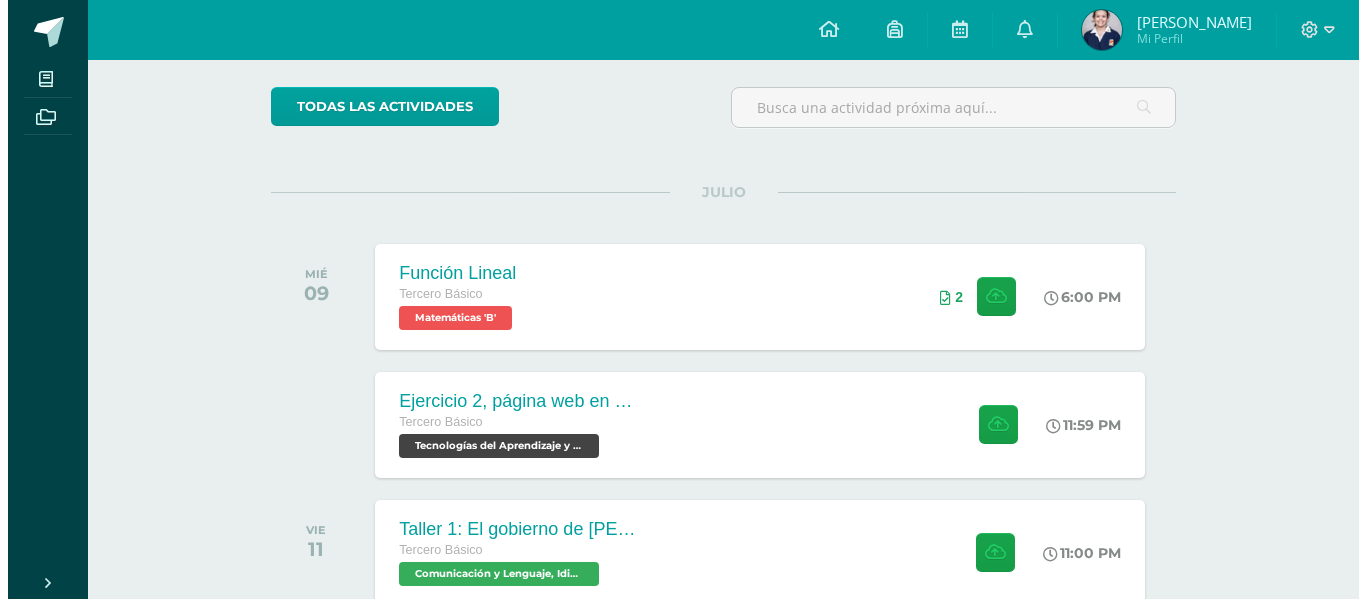 scroll, scrollTop: 324, scrollLeft: 0, axis: vertical 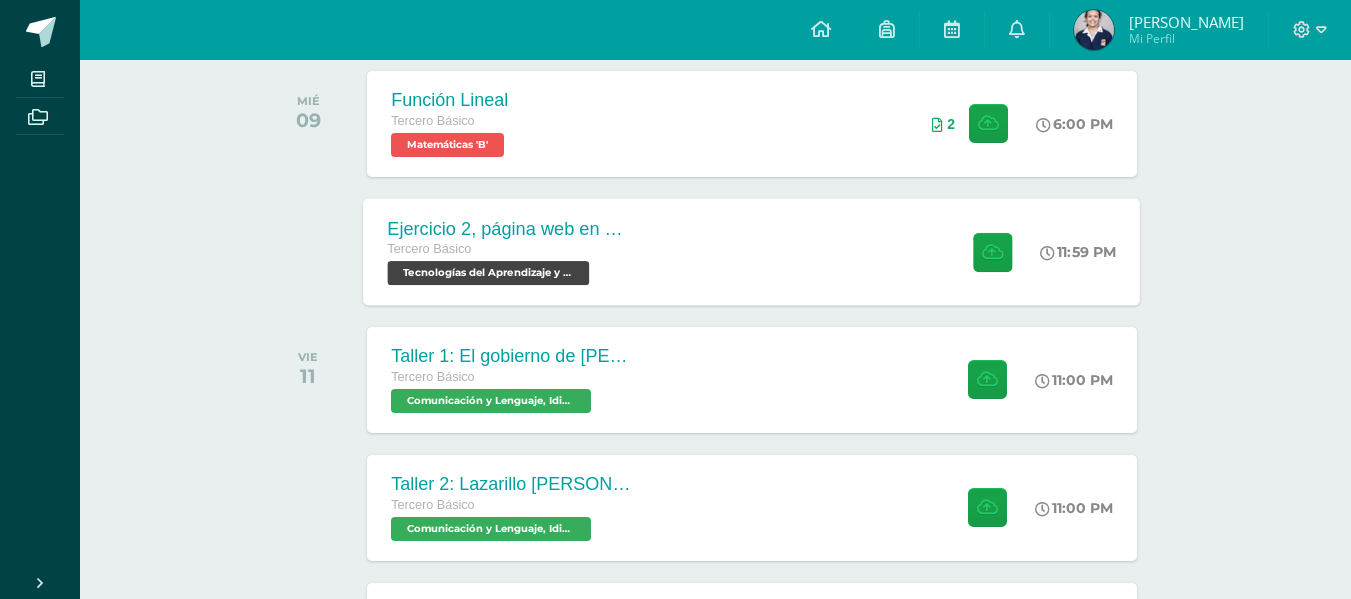 click on "Ejercicio 2, página web en word
Tercero Básico
Tecnologías del Aprendizaje y la Comunicación 'B'
11:59 PM
Ejercicio 2, página web en word
Tecnologías del Aprendizaje y la Comunicación" at bounding box center [752, 251] 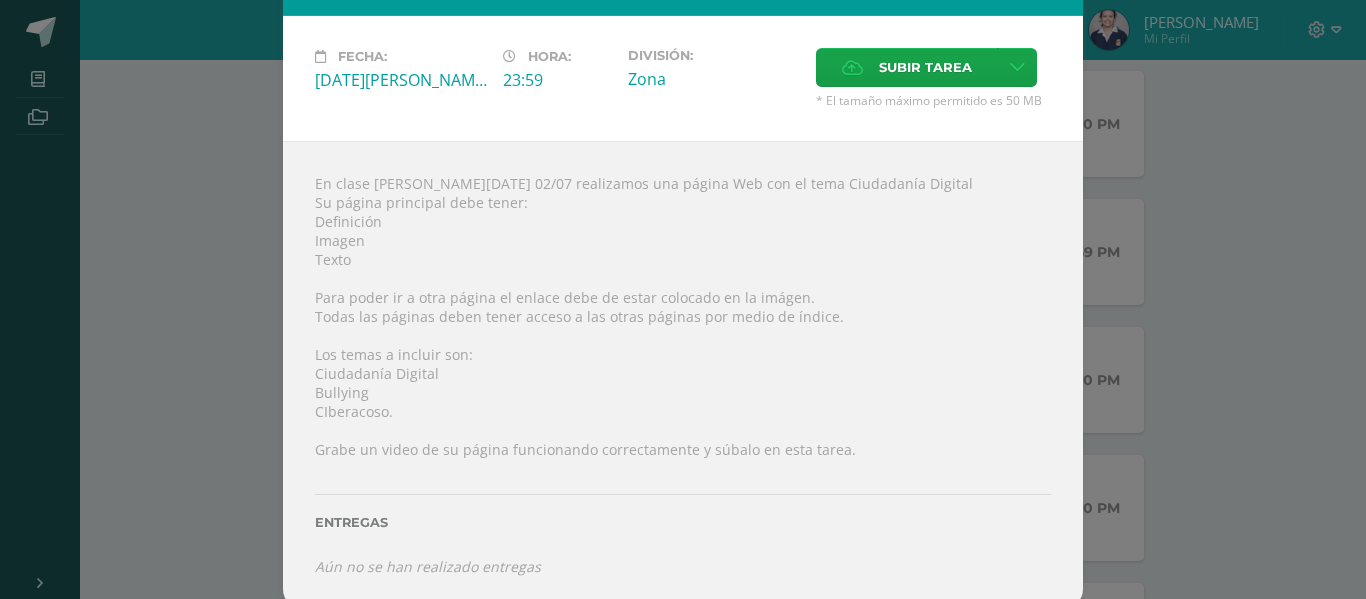 scroll, scrollTop: 96, scrollLeft: 0, axis: vertical 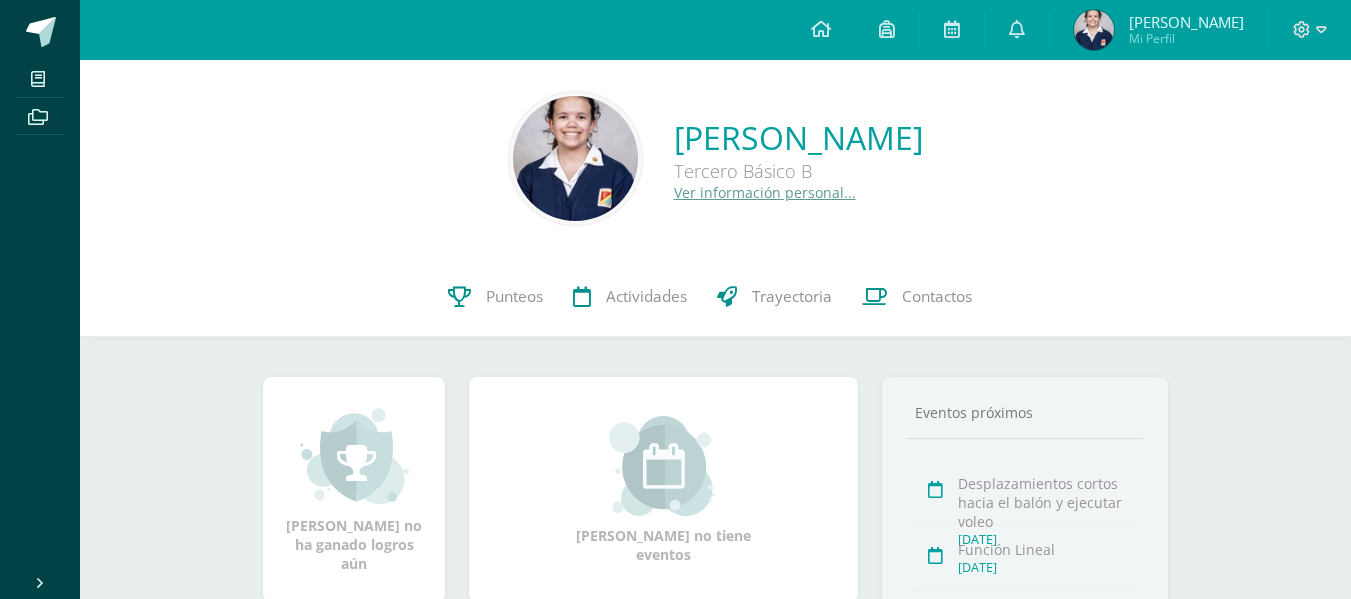 click at bounding box center [575, 158] 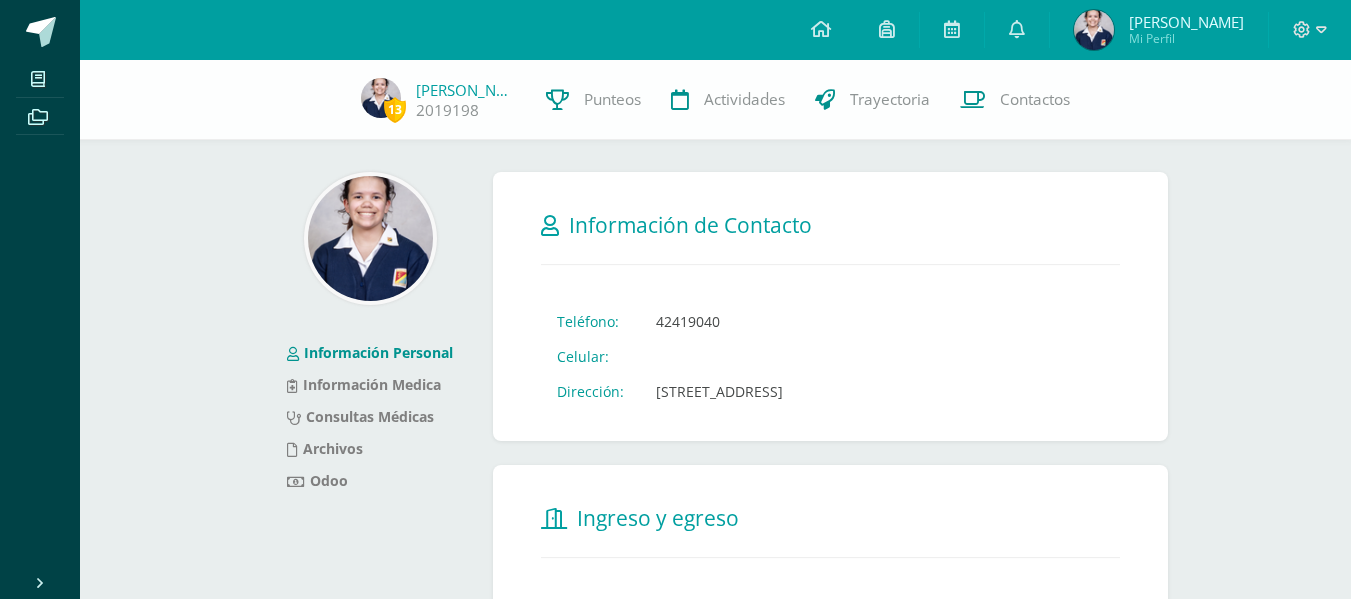 scroll, scrollTop: 0, scrollLeft: 0, axis: both 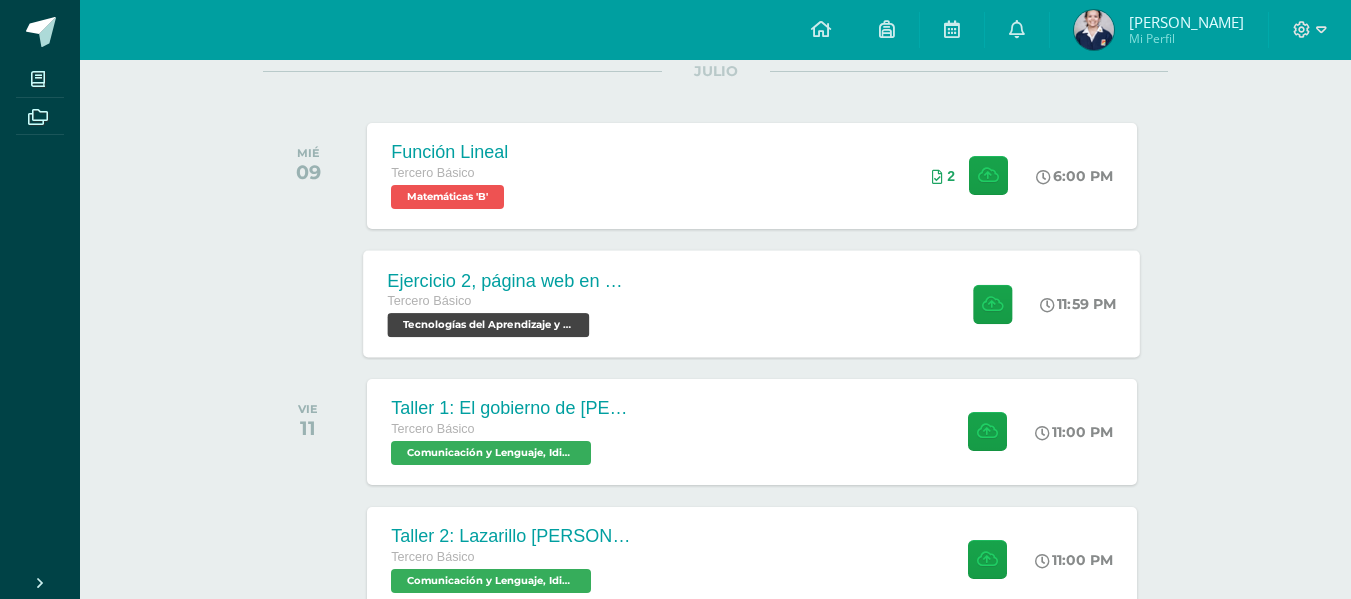 click on "Ejercicio 2, página web en word
Tercero Básico
Tecnologías del Aprendizaje y la Comunicación 'B'
11:59 PM
Ejercicio 2, página web en word
Tecnologías del Aprendizaje y la Comunicación" at bounding box center (752, 303) 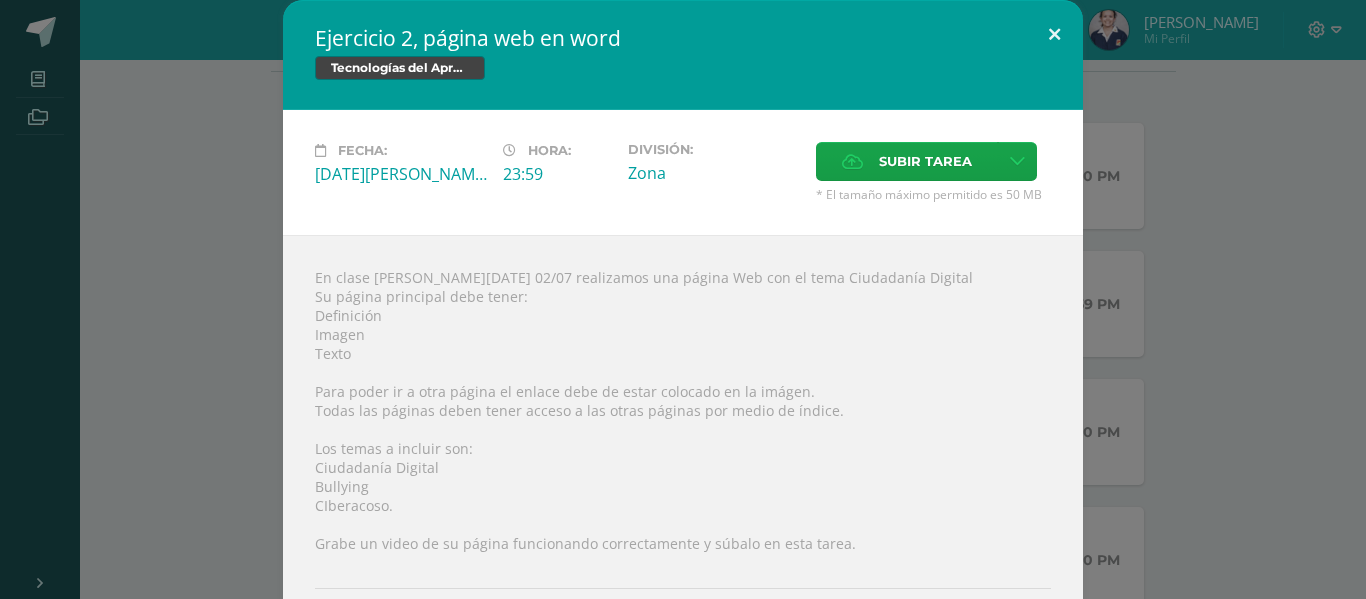 click at bounding box center (1054, 34) 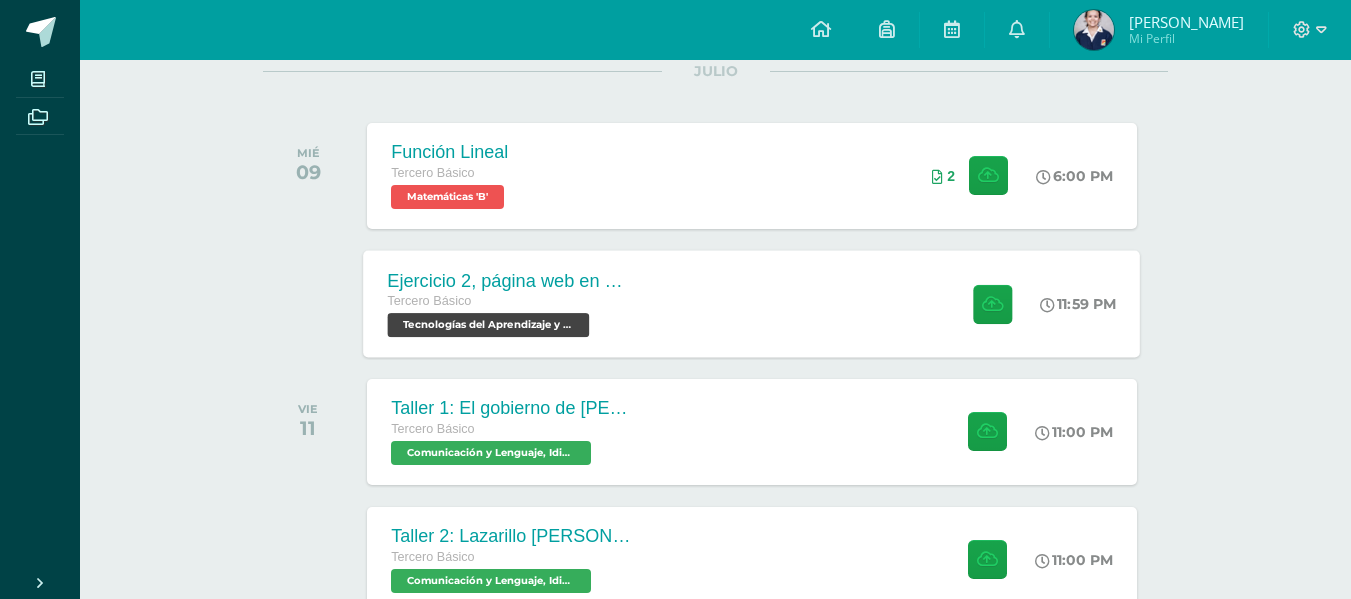 click on "Ejercicio 2, página web en word
Tercero Básico
Tecnologías del Aprendizaje y la Comunicación 'B'
11:59 PM
Ejercicio 2, página web en word
Tecnologías del Aprendizaje y la Comunicación" at bounding box center [752, 303] 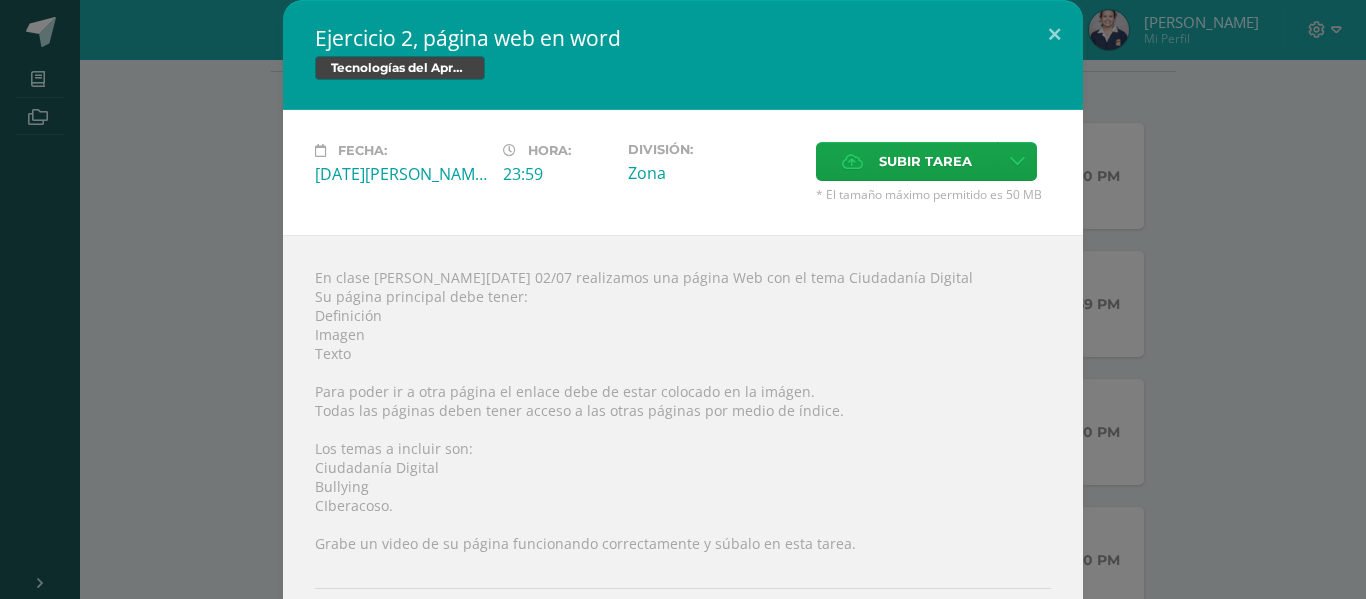 click on "Fecha:
Miércoles 09 de Julio
Hora:
23:59
División:
Zona
Subir tarea Cancelar" at bounding box center [683, 172] 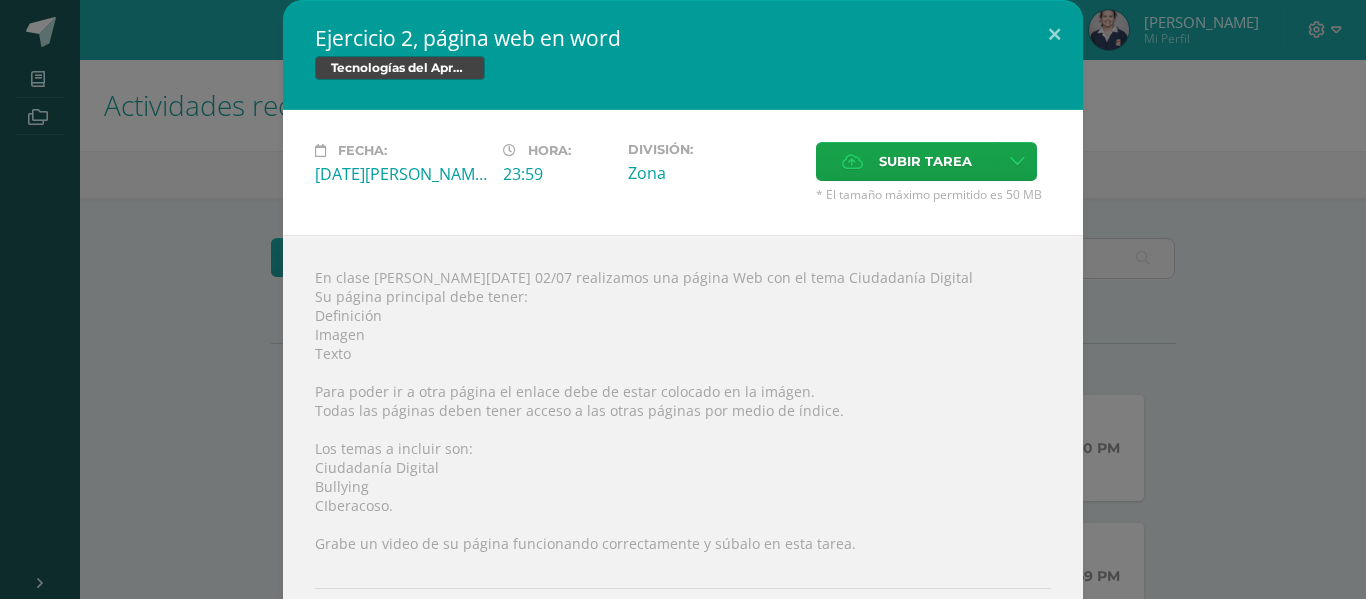 scroll, scrollTop: 324, scrollLeft: 0, axis: vertical 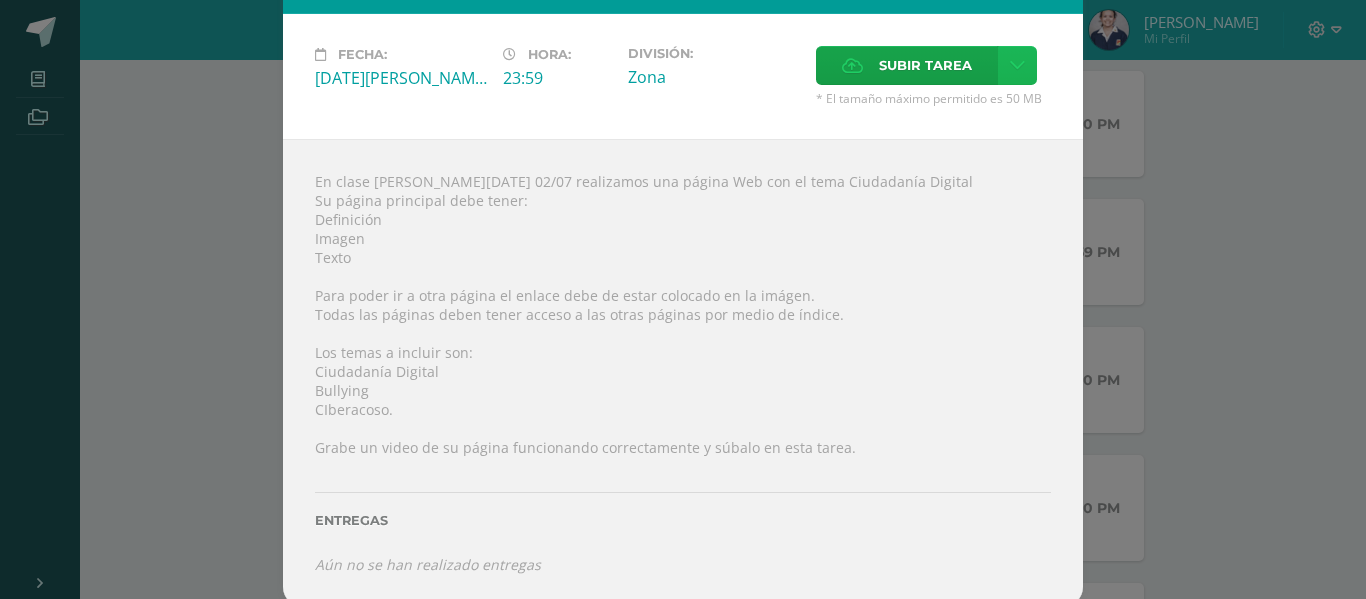 click at bounding box center (1017, 65) 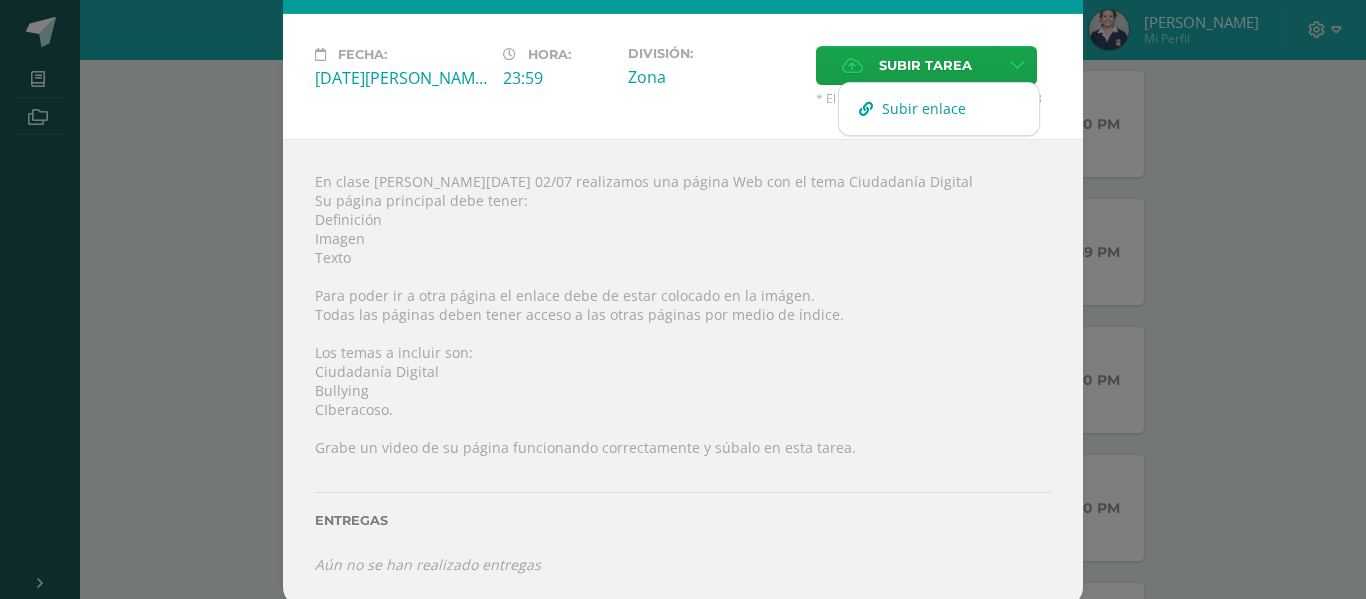 click on "Subir enlace" at bounding box center (924, 108) 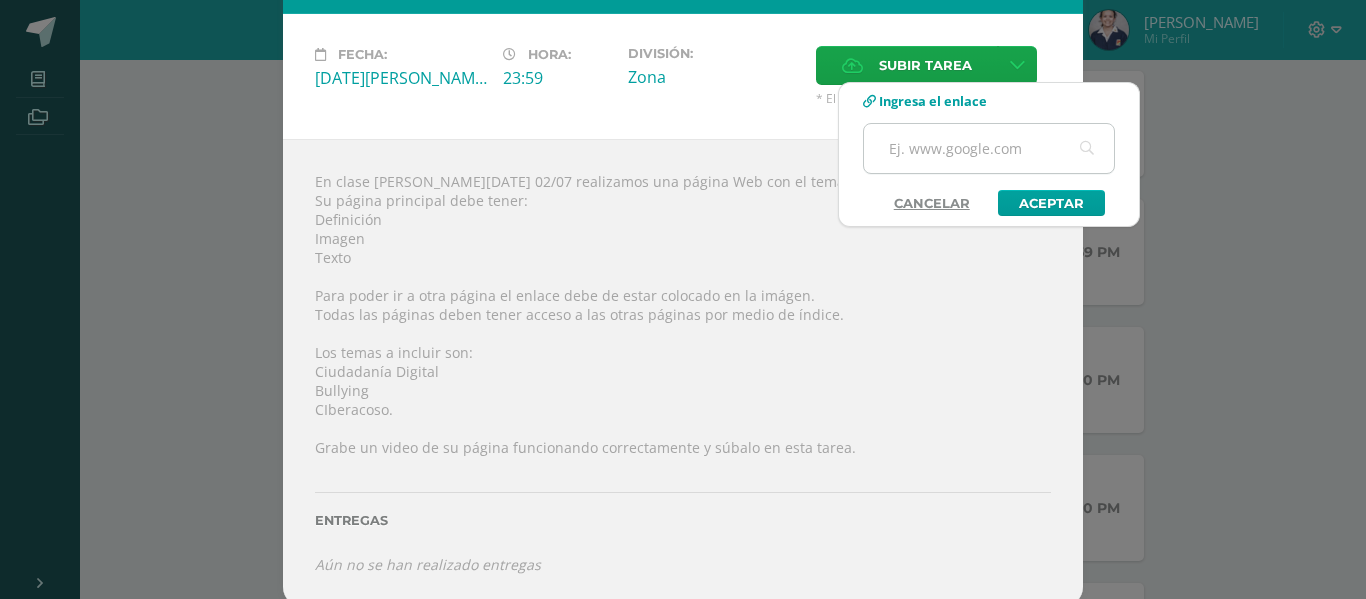 click at bounding box center [989, 148] 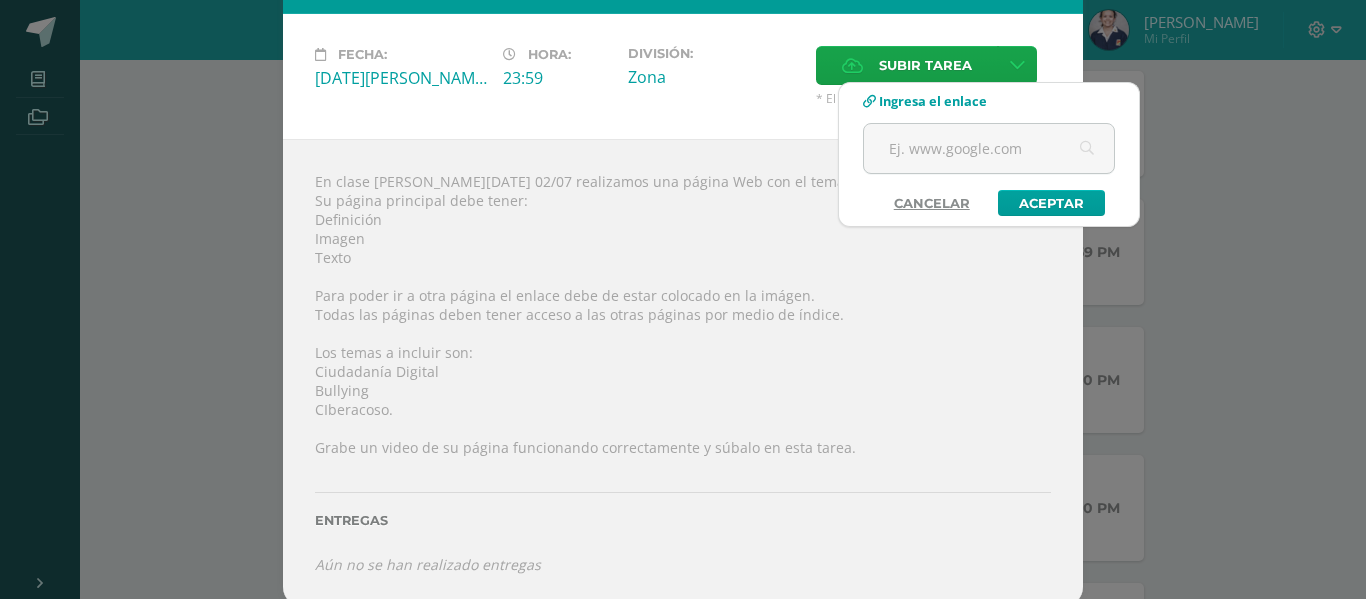 click on "Ingresa el enlace" at bounding box center (933, 101) 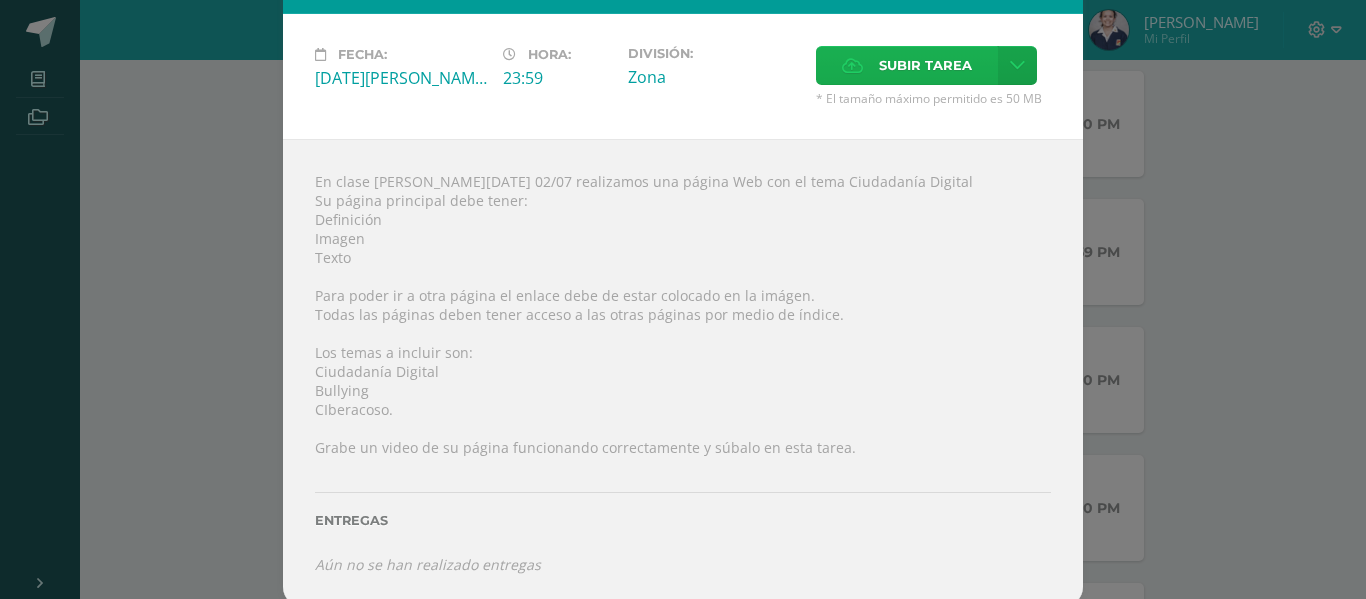 click on "Subir tarea" at bounding box center [925, 65] 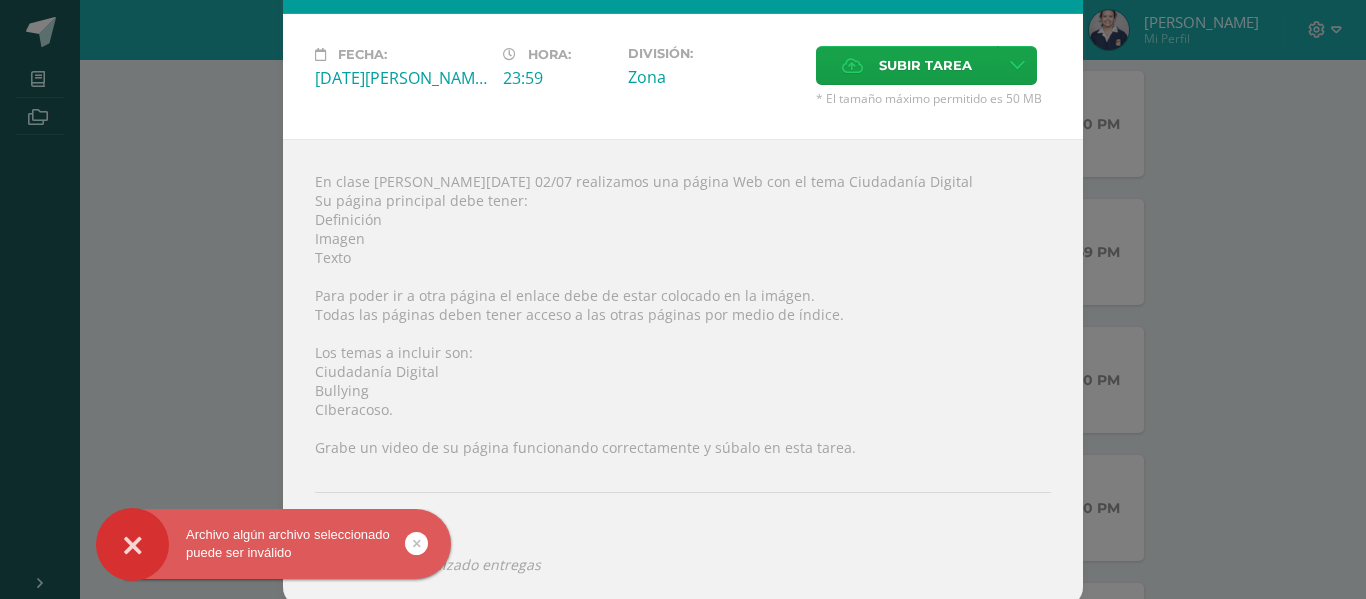 scroll, scrollTop: 104, scrollLeft: 0, axis: vertical 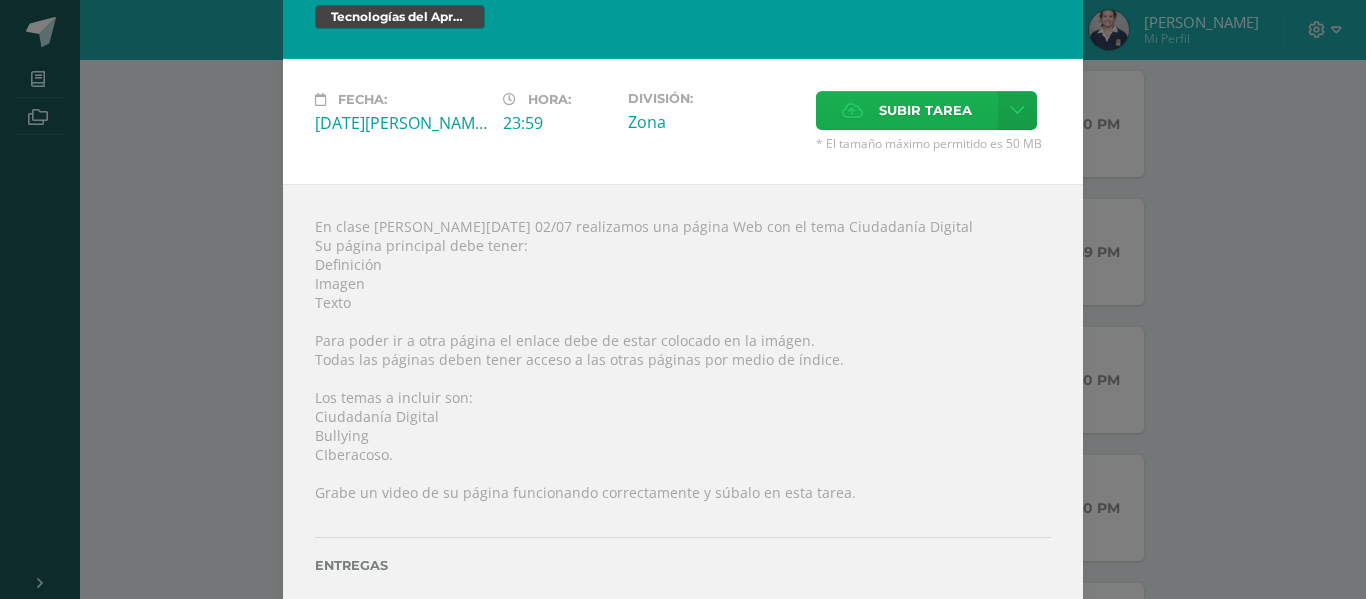 click on "Subir tarea" at bounding box center [925, 110] 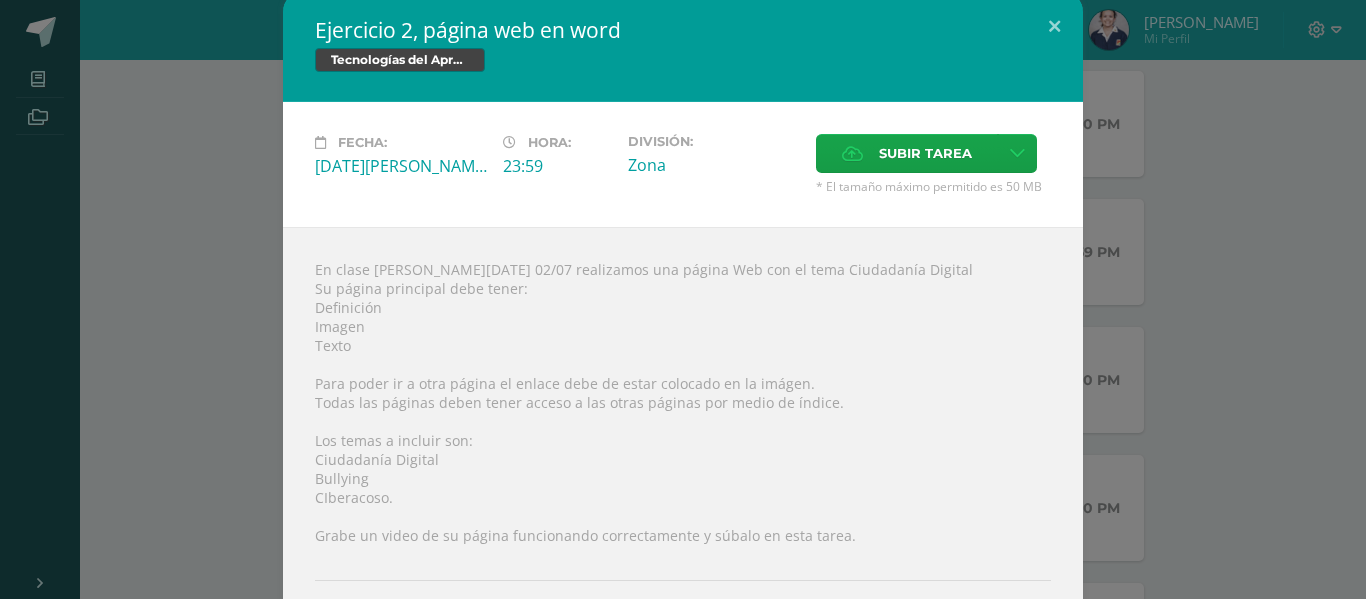 scroll, scrollTop: 0, scrollLeft: 0, axis: both 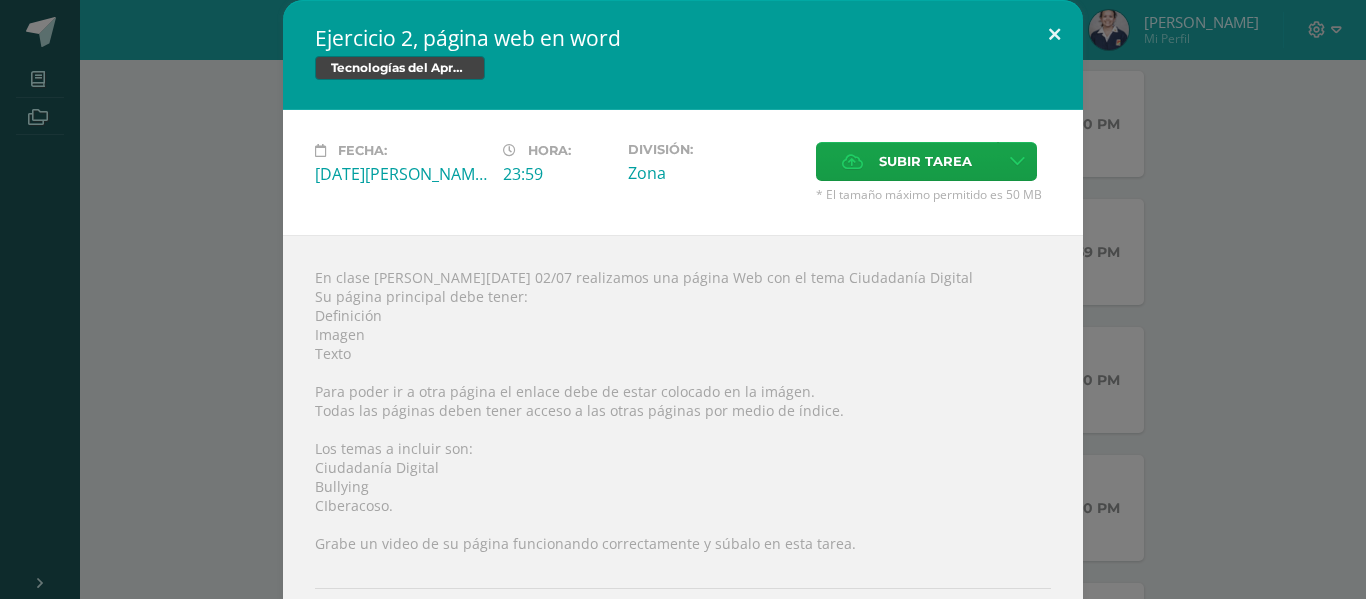 click at bounding box center (1054, 34) 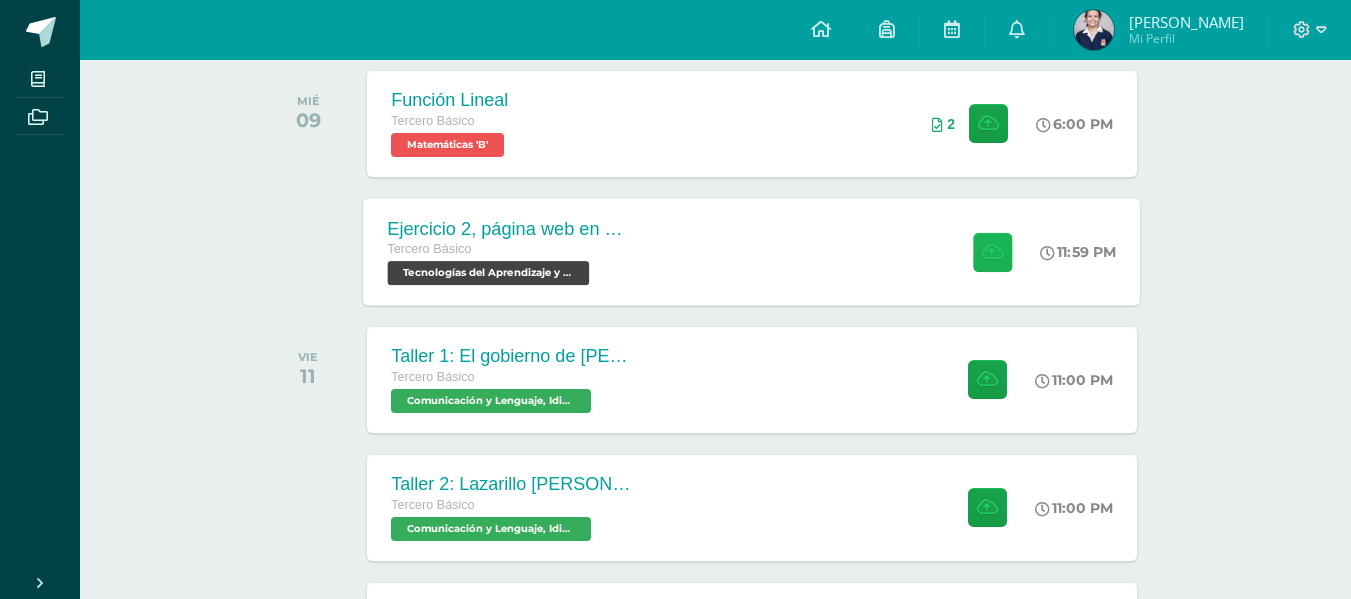 click at bounding box center [992, 251] 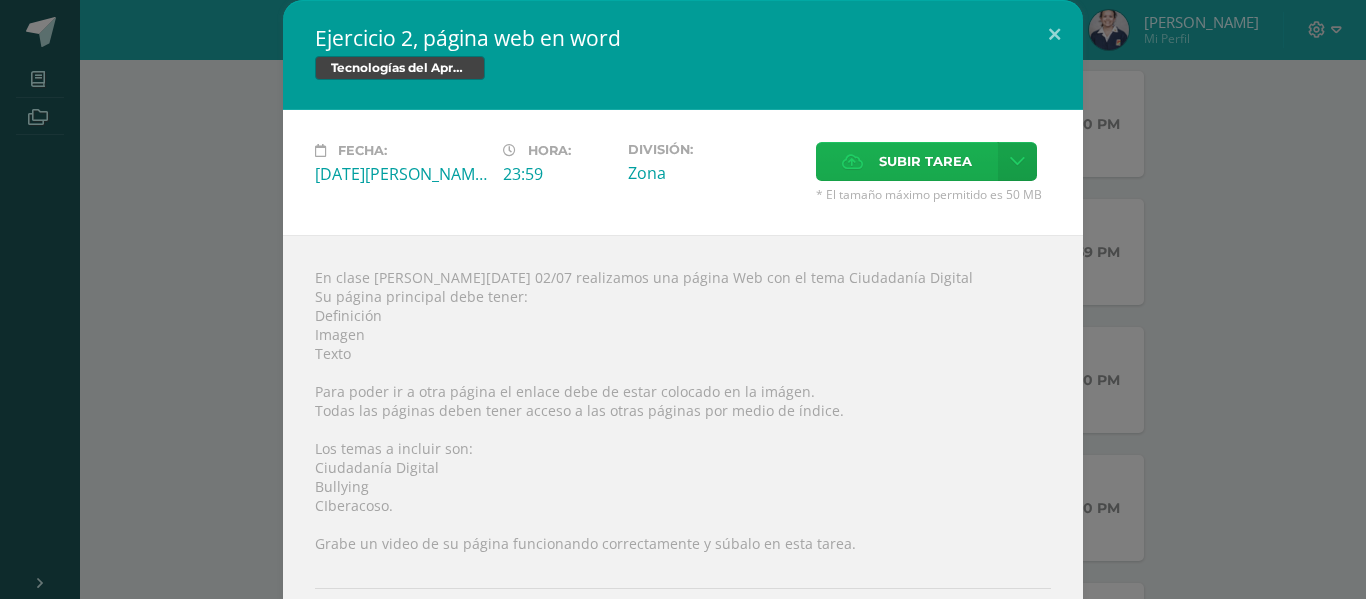 click on "Subir tarea" at bounding box center [925, 161] 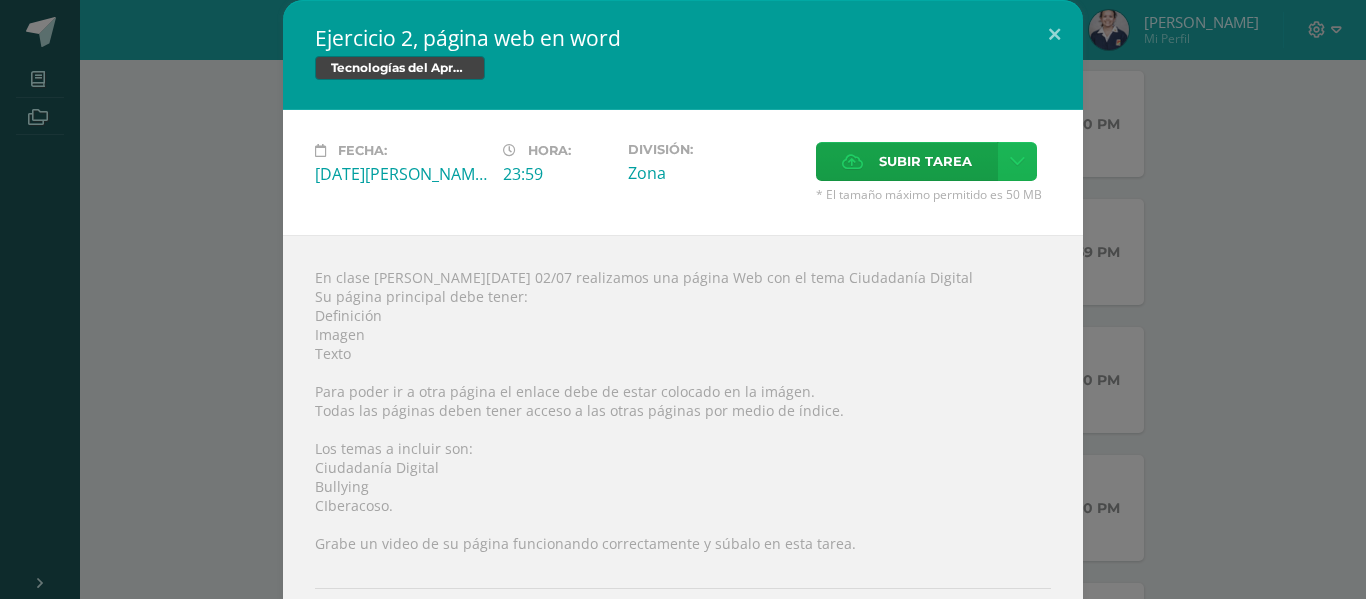 click at bounding box center [1017, 161] 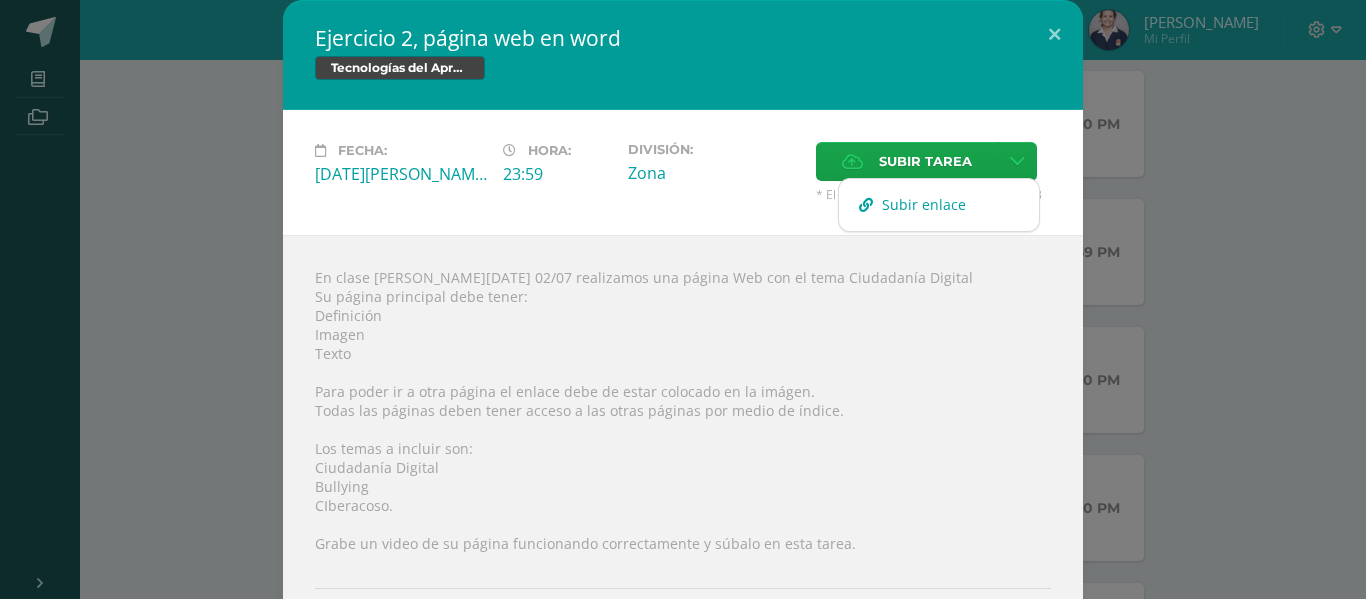 click on "Subir enlace" at bounding box center (924, 204) 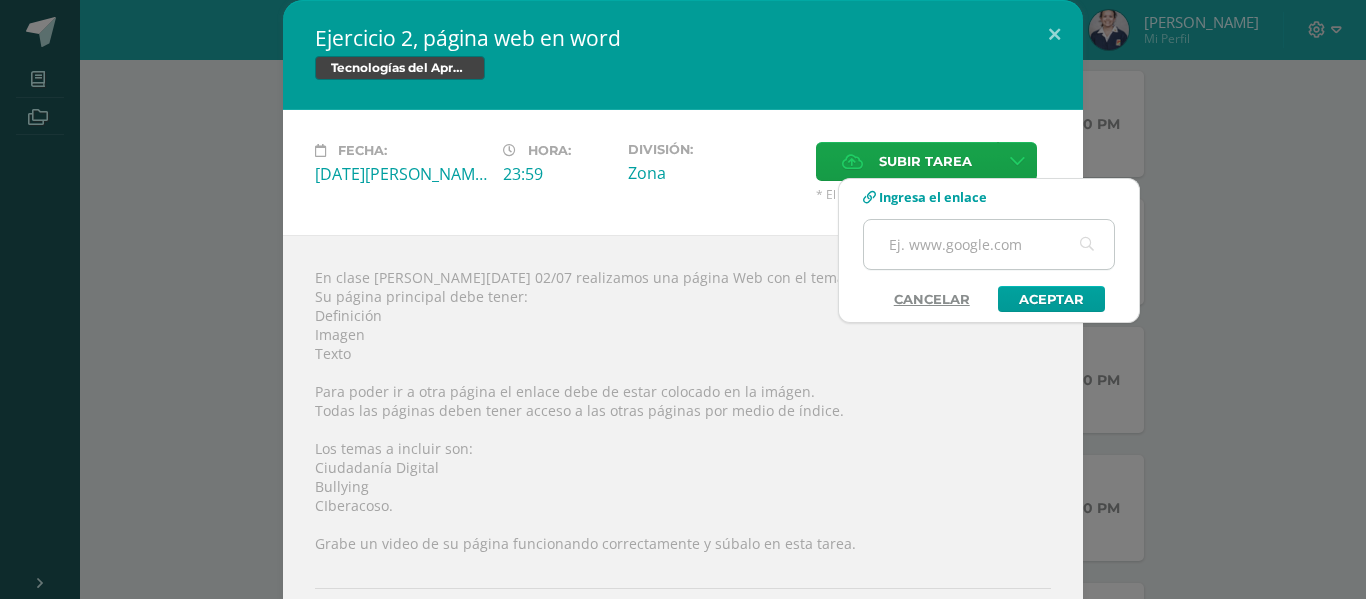 click at bounding box center (989, 244) 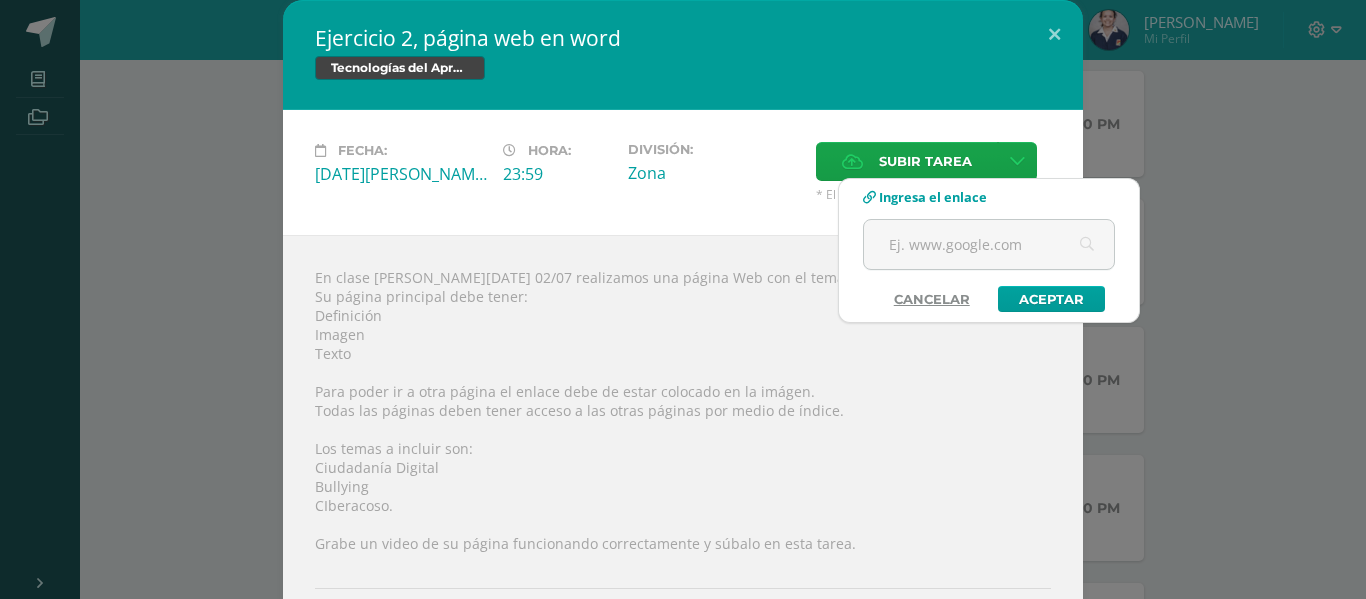 click on "Ingresa el enlace" at bounding box center [933, 197] 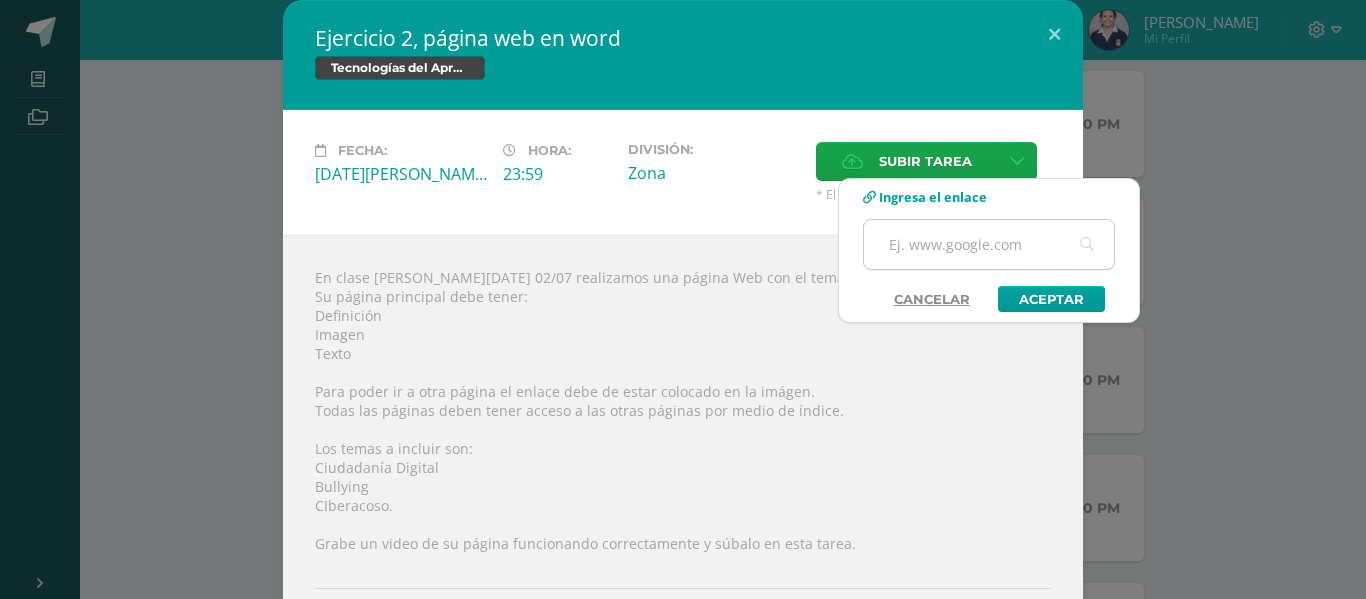 click at bounding box center [989, 244] 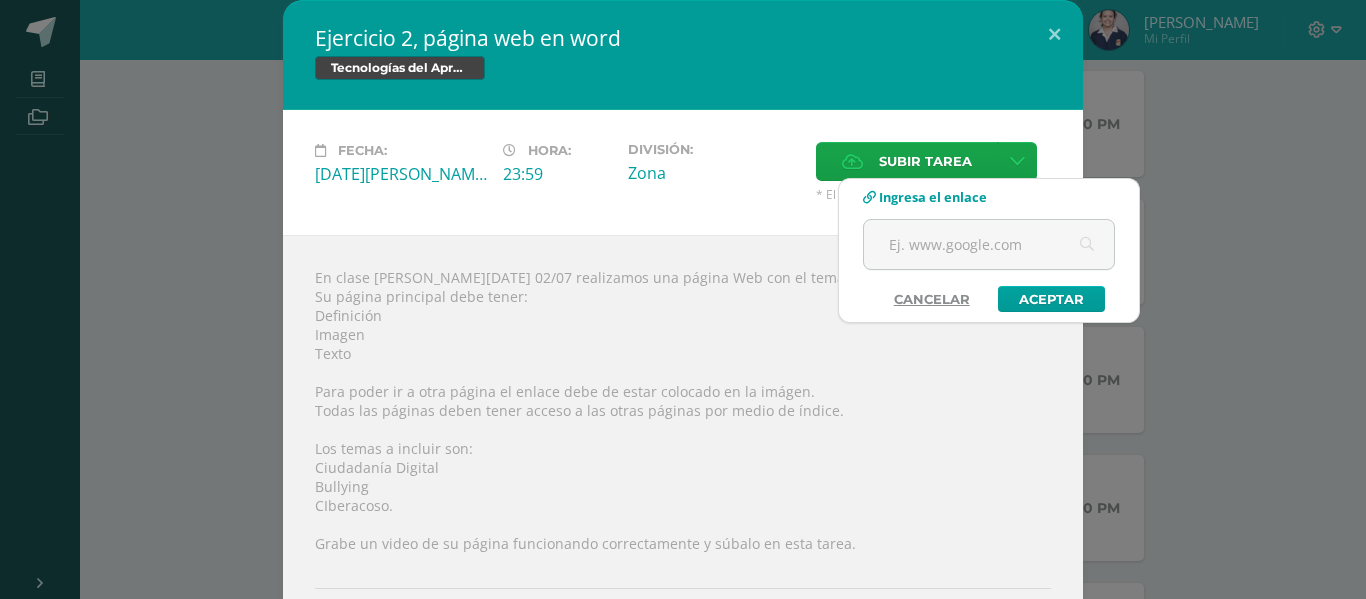 click on "Cancelar" at bounding box center [932, 299] 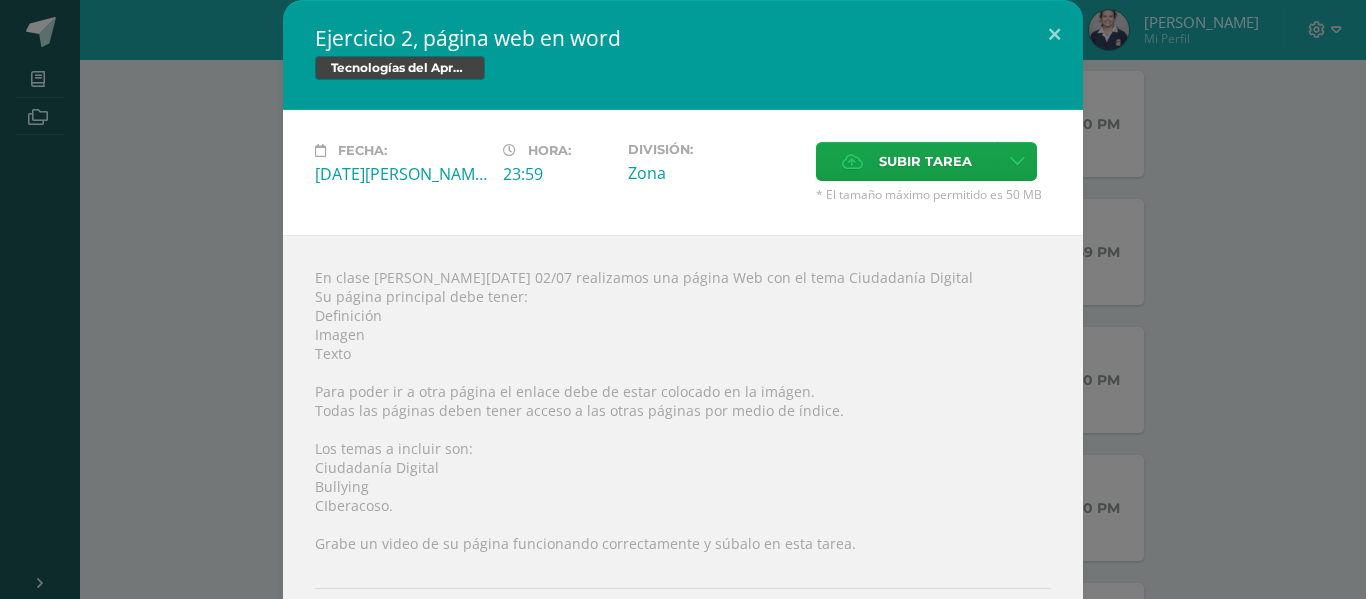 click on "En clase [PERSON_NAME][DATE] 02/07 realizamos una página Web con el tema Ciudadanía Digital Su página principal debe tener: Definición Imagen Texto Para poder ir a otra página el enlace debe de estar colocado en la imágen. Todas las páginas deben tener acceso a las otras páginas por medio de índice. Los temas a incluir son: Ciudadanía Digital Bullying CIberacoso. Grabe un video de su página funcionando correctamente y súbalo en esta tarea.
Entregas
Aún no se han realizado entregas
¿Deseas retirar la entrega  ?
Esta acción no puede ser revertida" at bounding box center (683, 469) 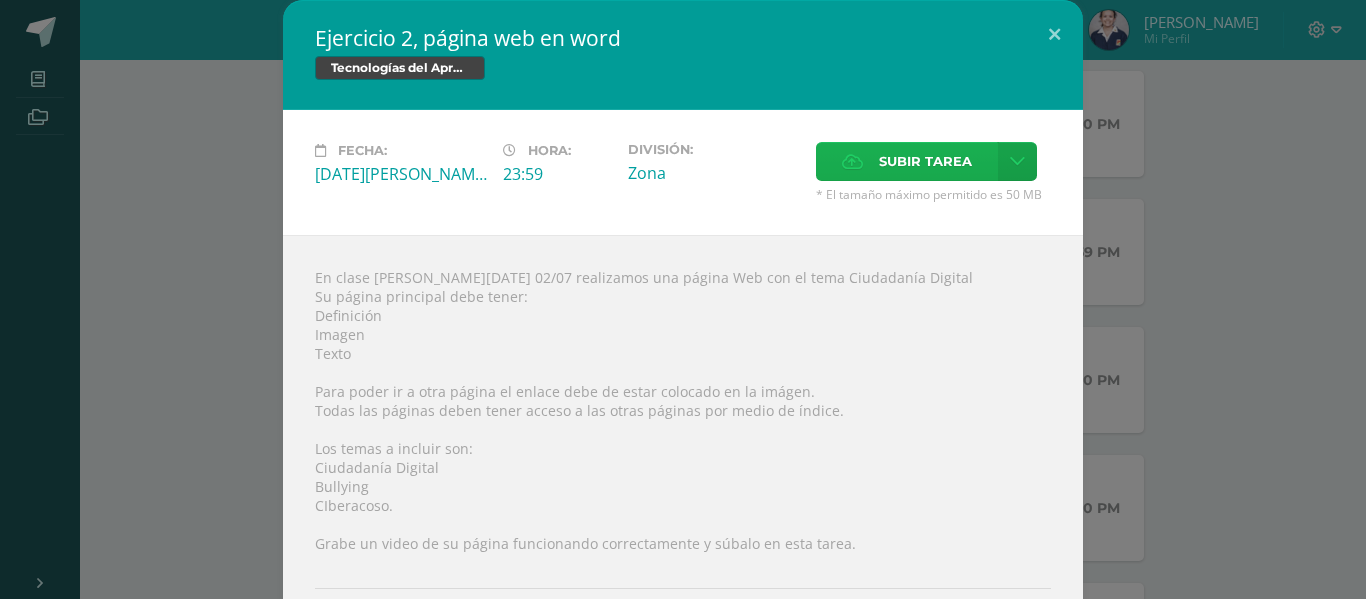click on "Subir tarea" at bounding box center (925, 161) 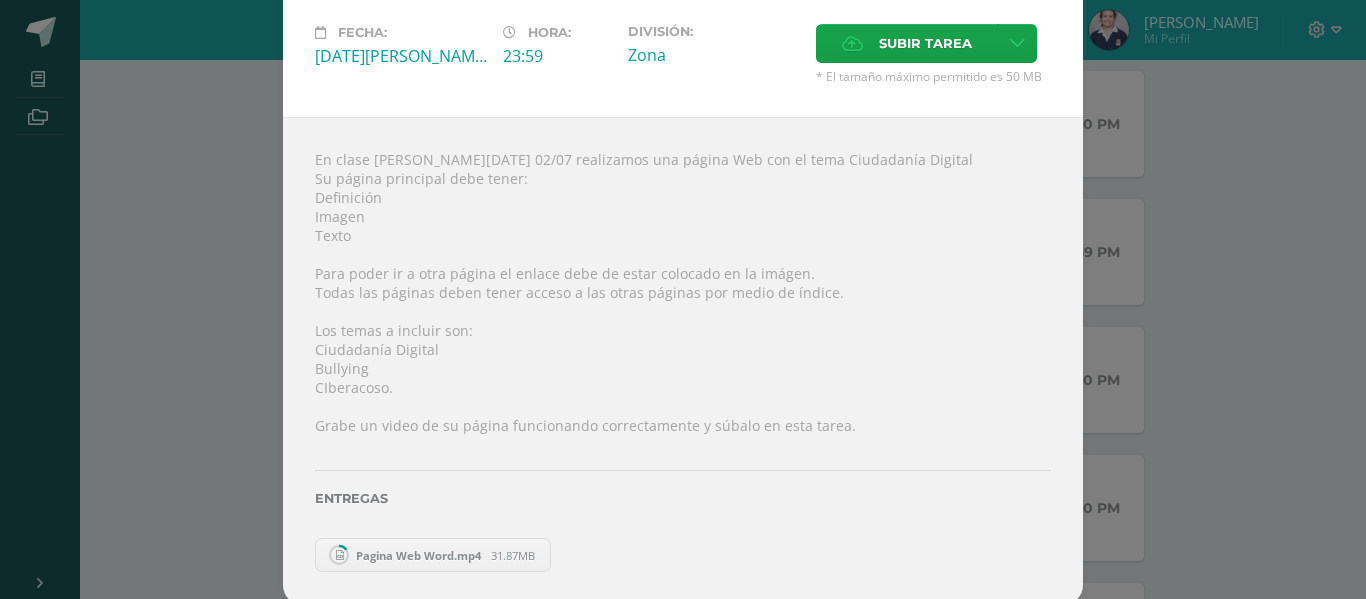 scroll, scrollTop: 124, scrollLeft: 0, axis: vertical 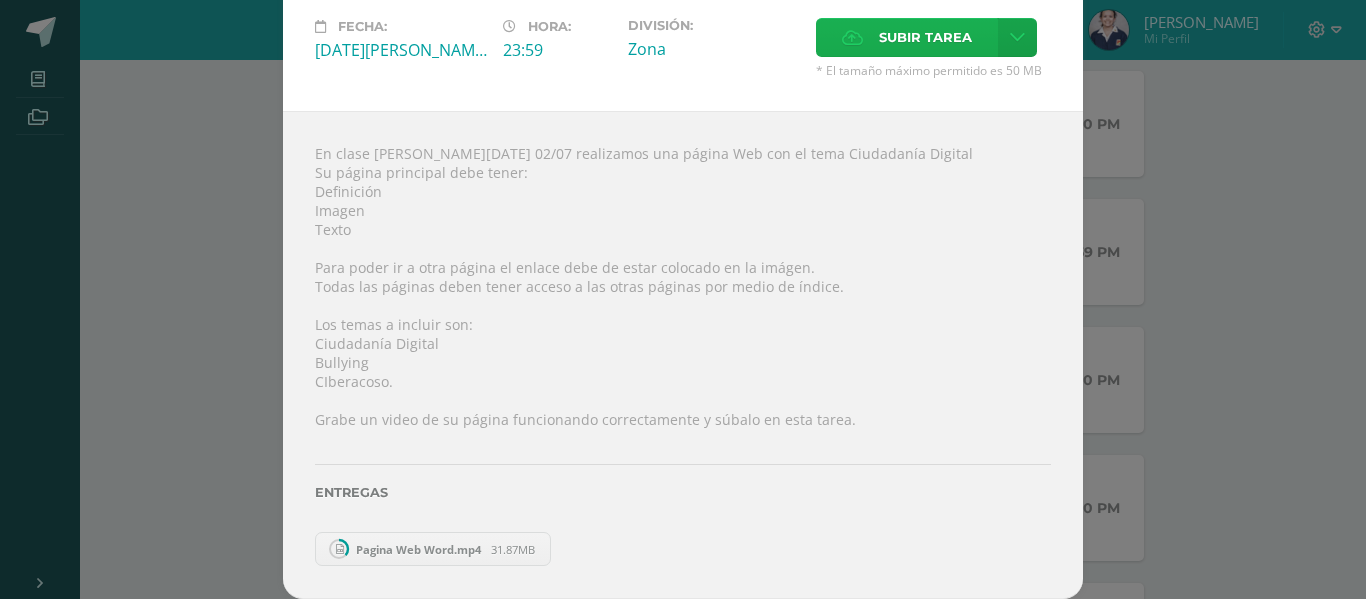 click on "Subir tarea" at bounding box center [925, 37] 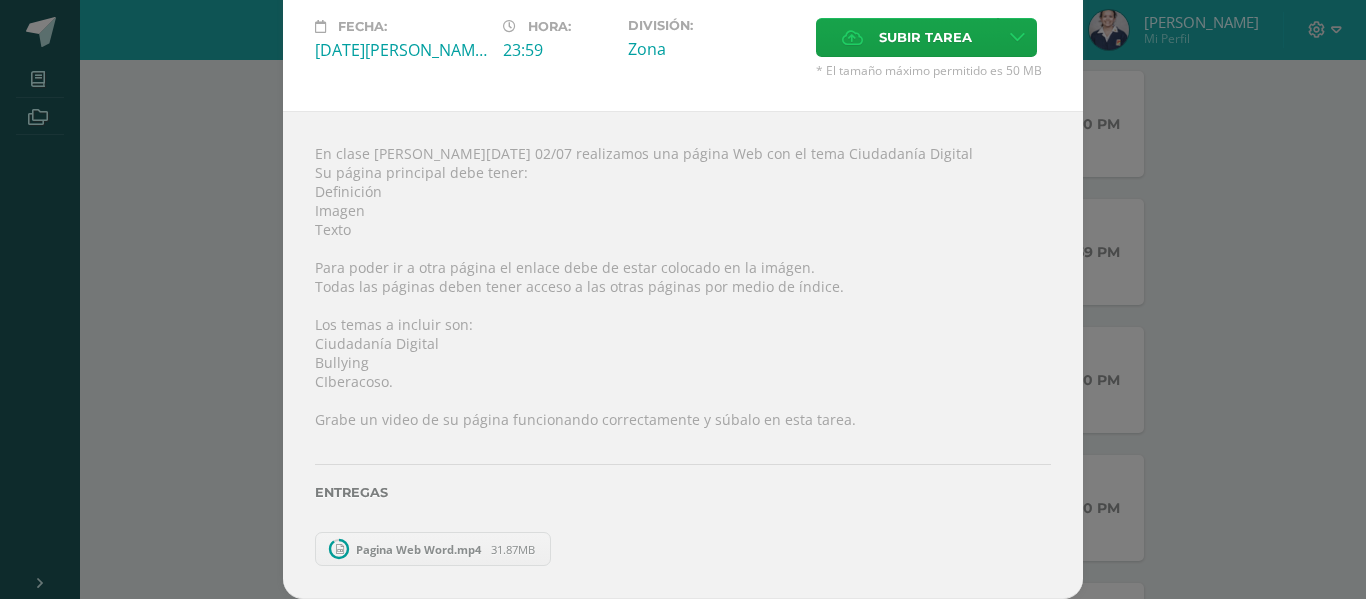 scroll, scrollTop: 89, scrollLeft: 0, axis: vertical 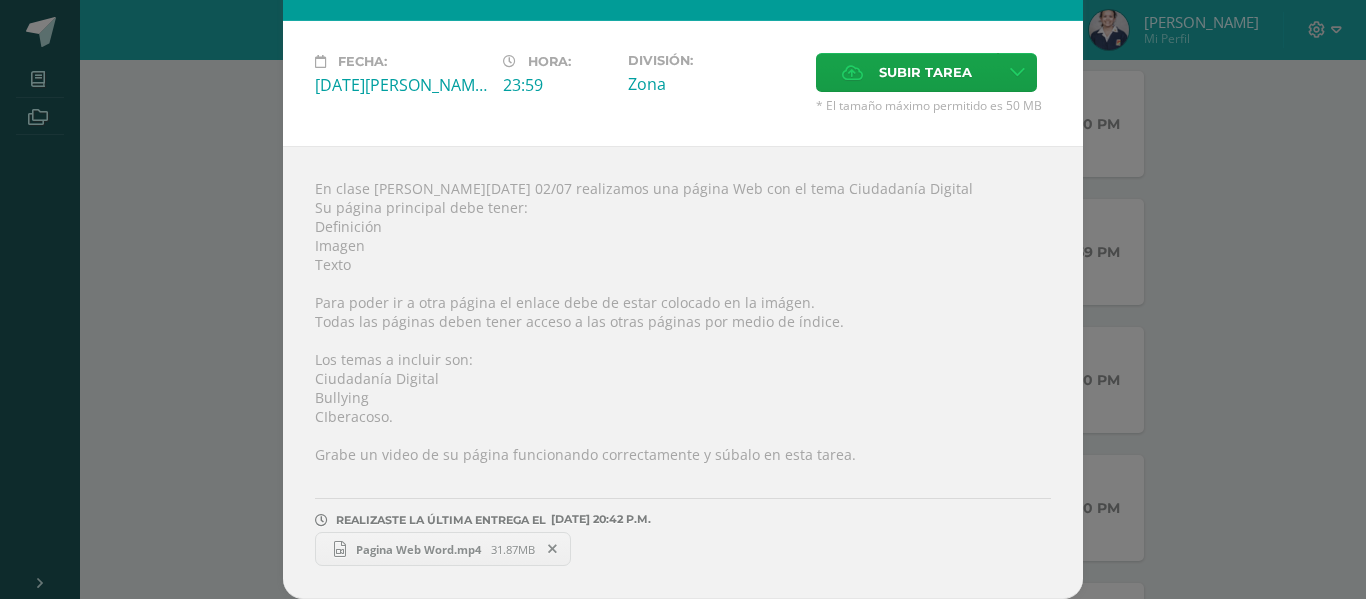 click on "Pagina Web Word.mp4" at bounding box center [418, 549] 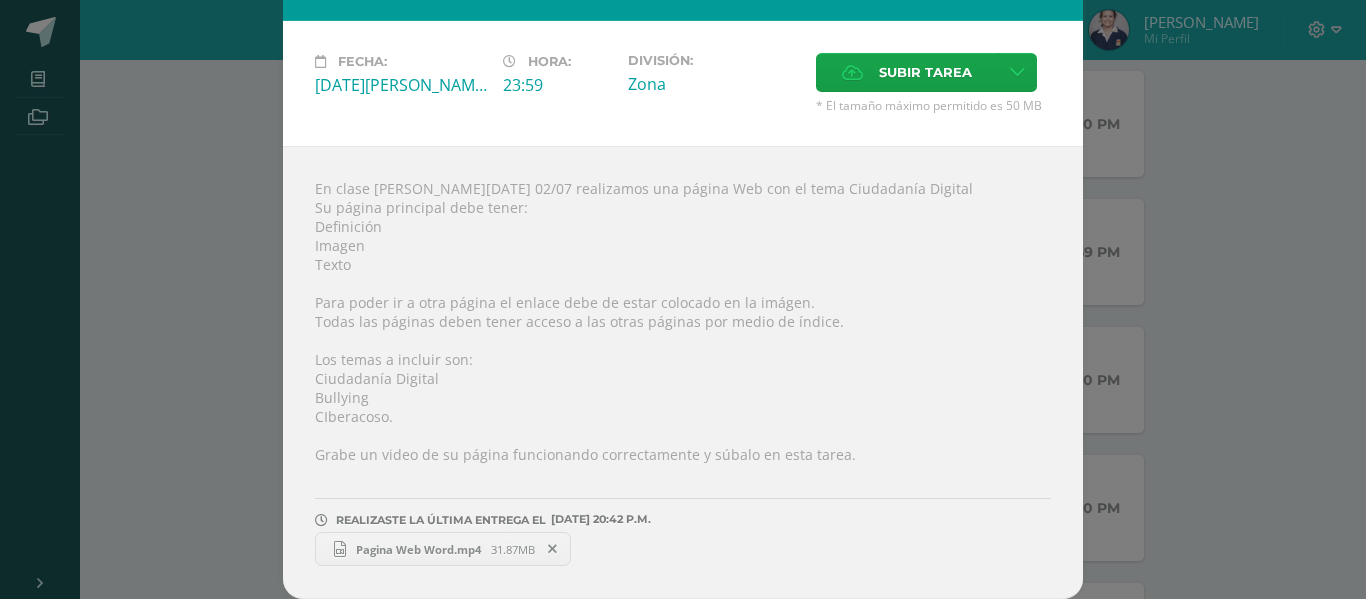click at bounding box center [552, 549] 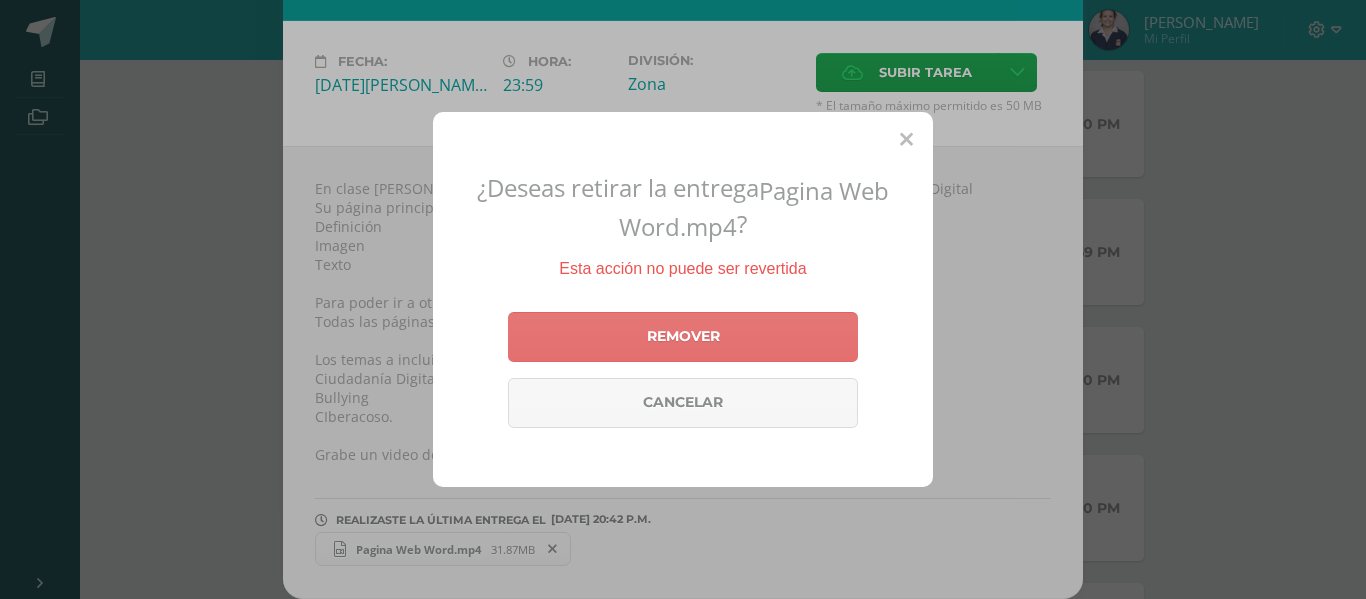 click on "Remover" at bounding box center [683, 337] 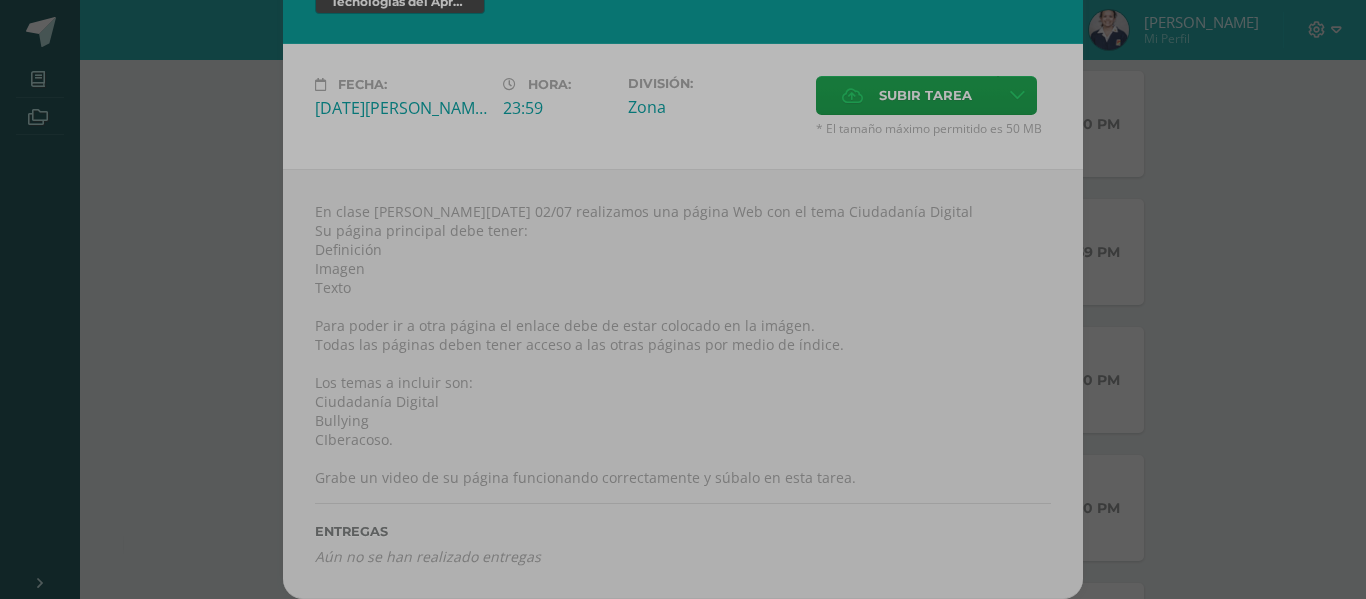 scroll, scrollTop: 66, scrollLeft: 0, axis: vertical 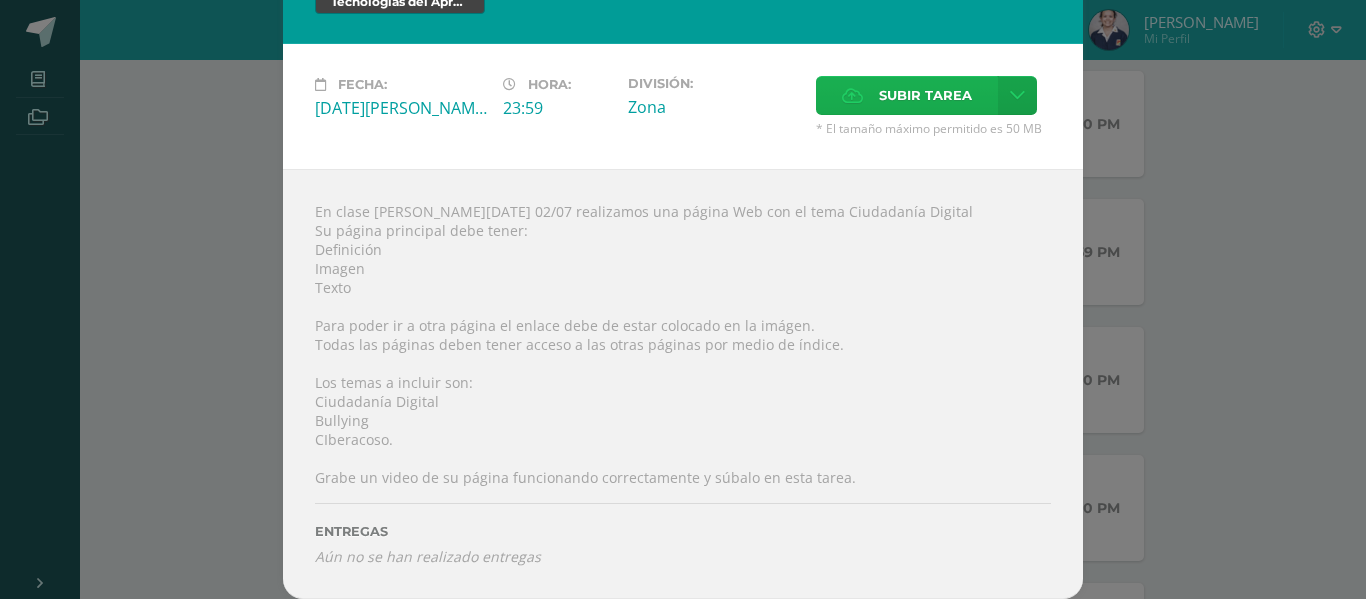 click on "Subir tarea" at bounding box center [925, 95] 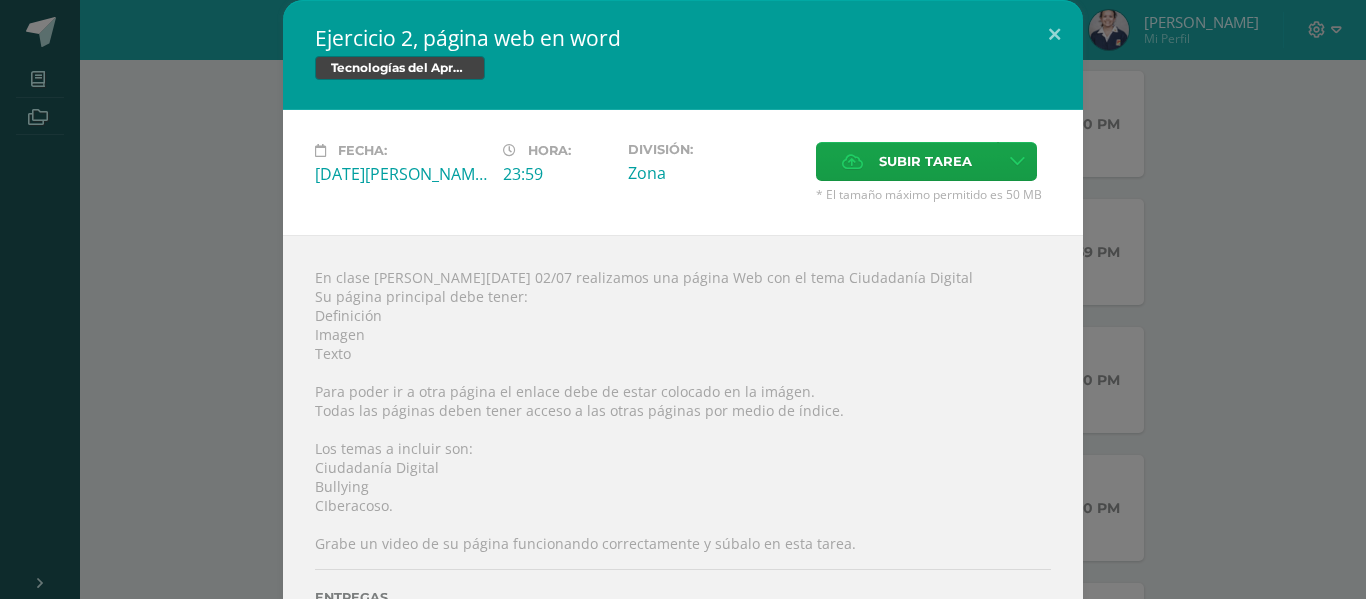 scroll, scrollTop: 66, scrollLeft: 0, axis: vertical 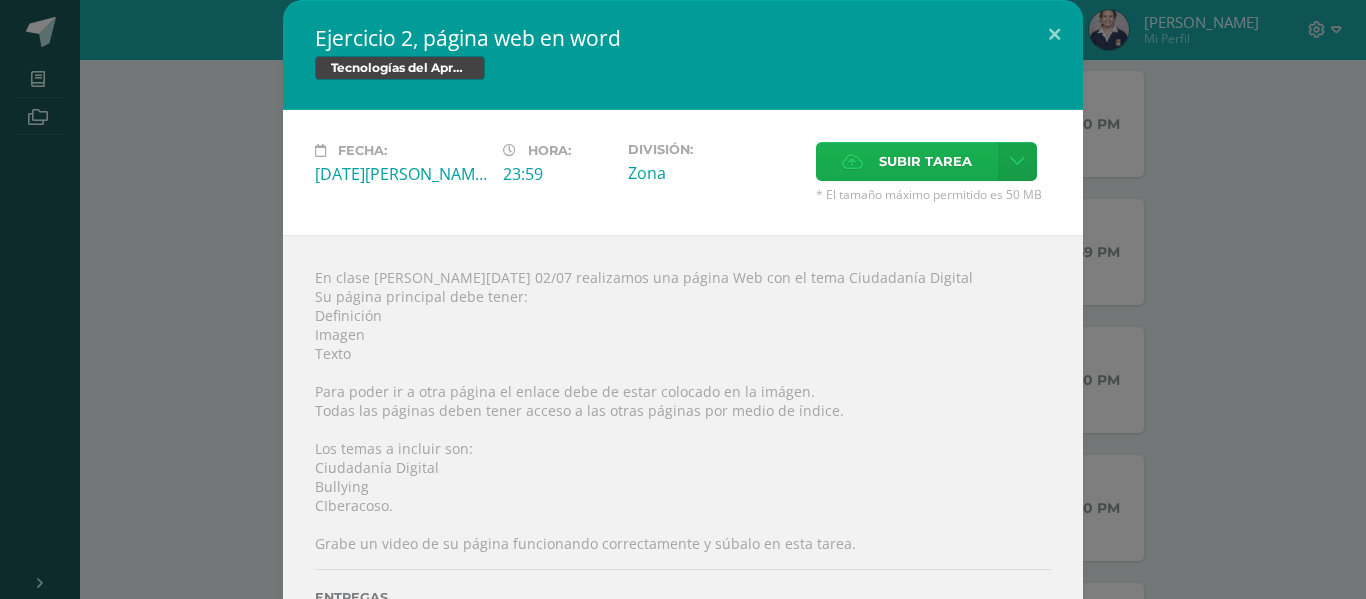 click on "Subir tarea" at bounding box center [925, 161] 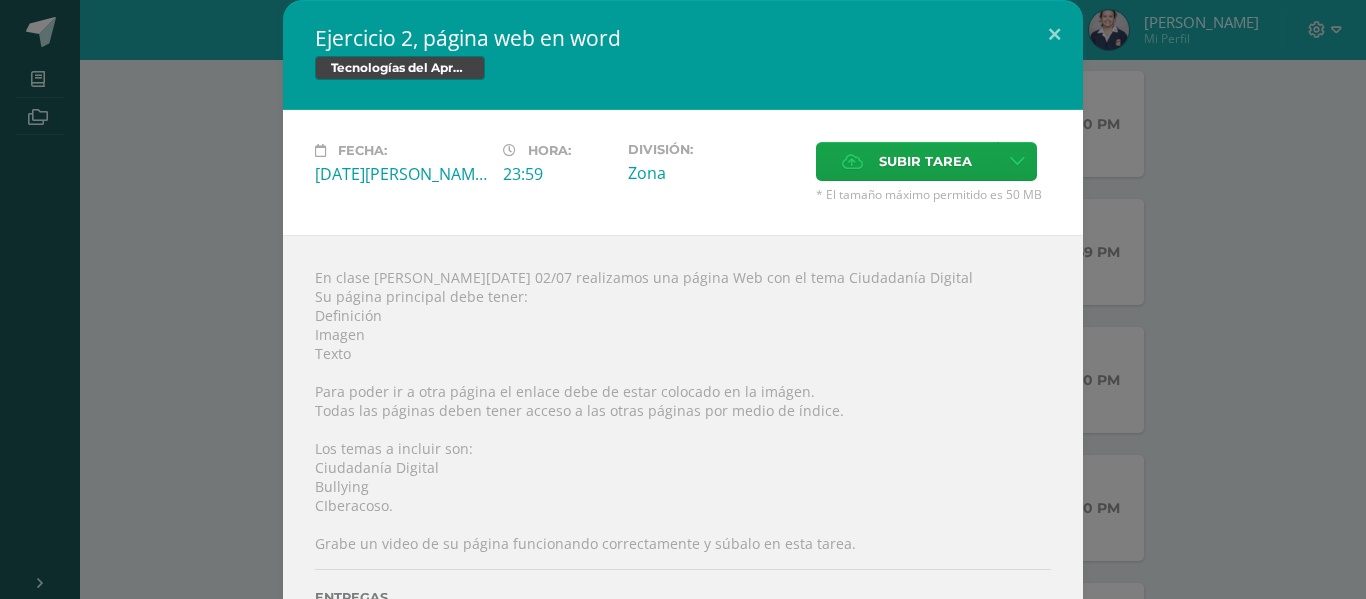 scroll, scrollTop: 66, scrollLeft: 0, axis: vertical 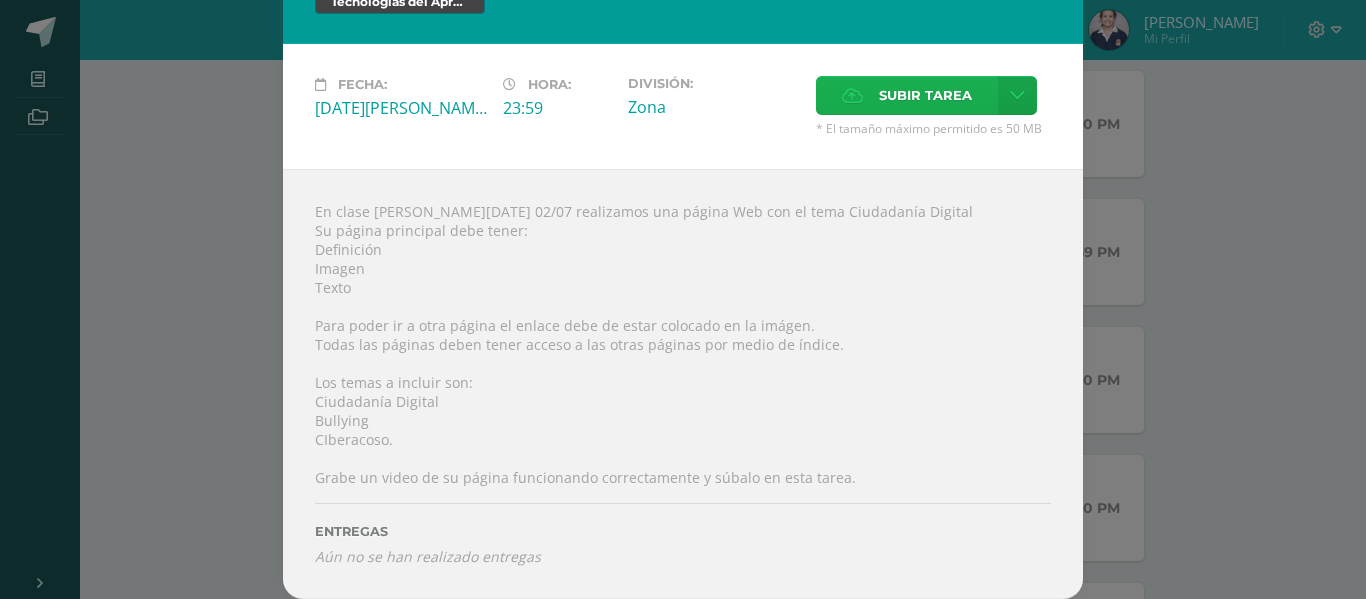 click on "Subir tarea" at bounding box center (925, 95) 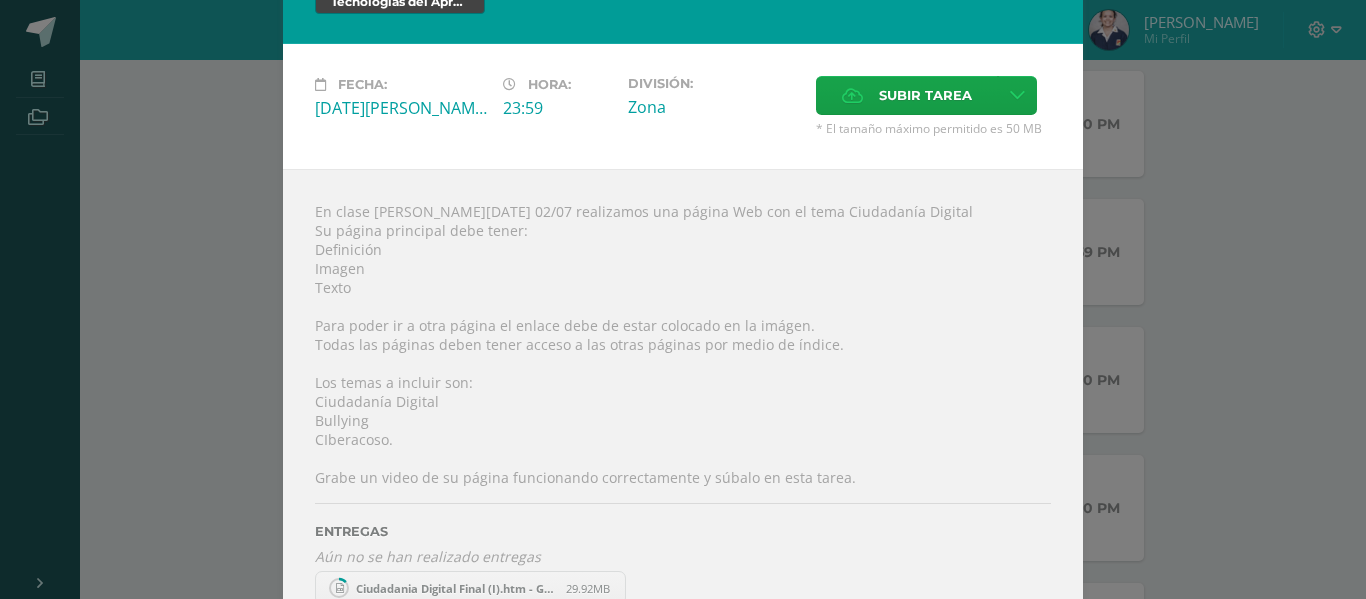 scroll, scrollTop: 105, scrollLeft: 0, axis: vertical 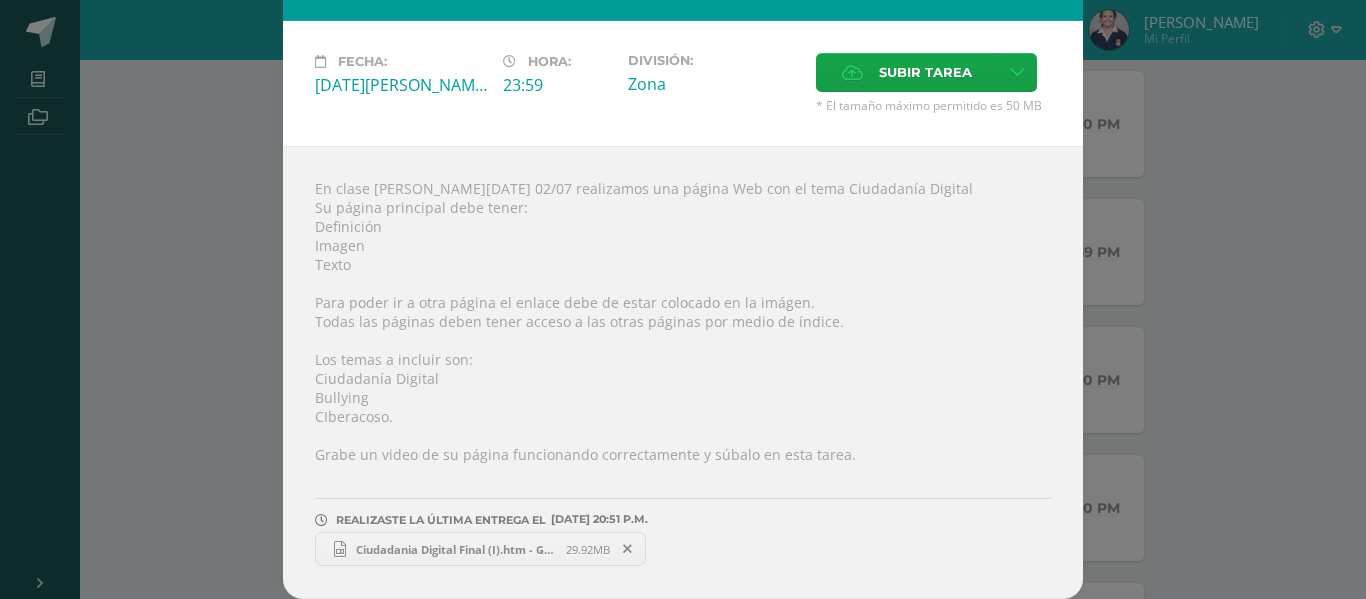 click on "Ciudadania Digital Final (I).htm - Google Chrome [DATE] 20-45-58.mp4" at bounding box center (456, 549) 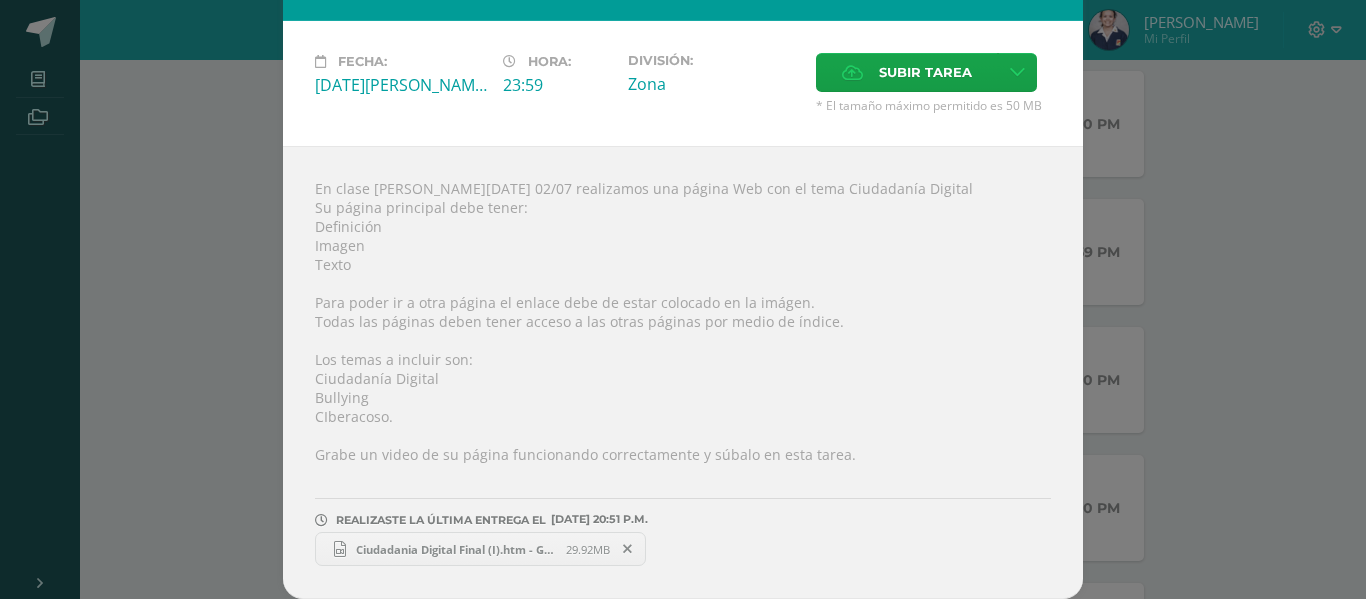 click at bounding box center [627, 549] 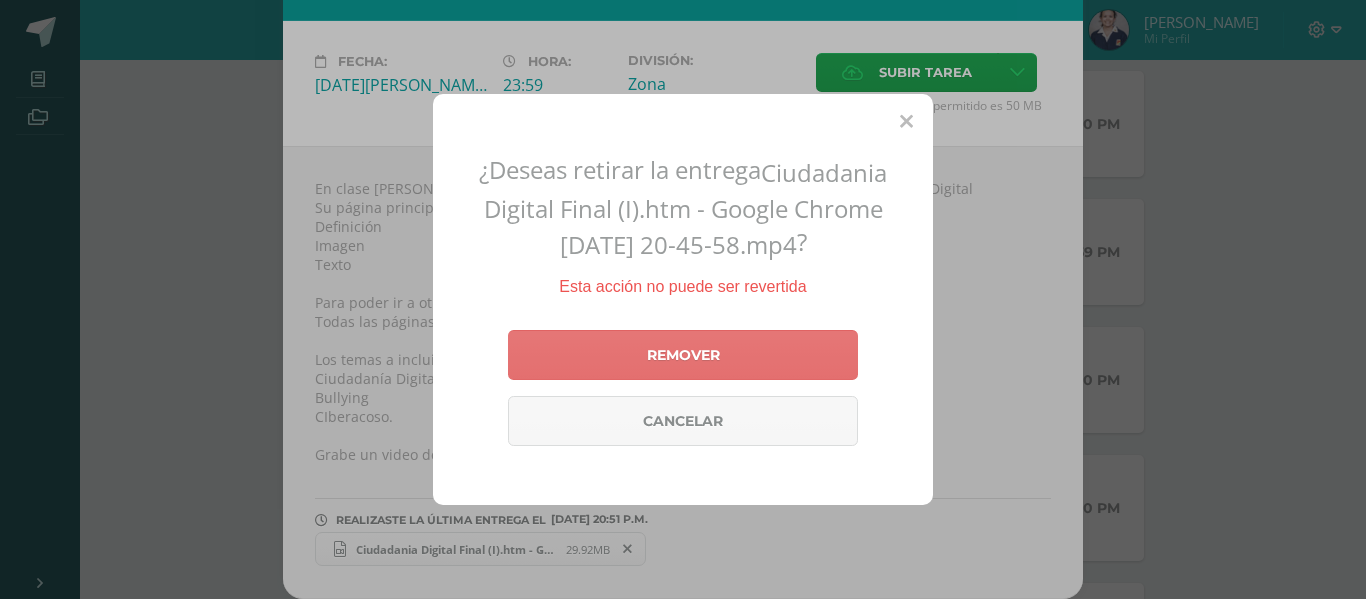 click on "Remover" at bounding box center (683, 355) 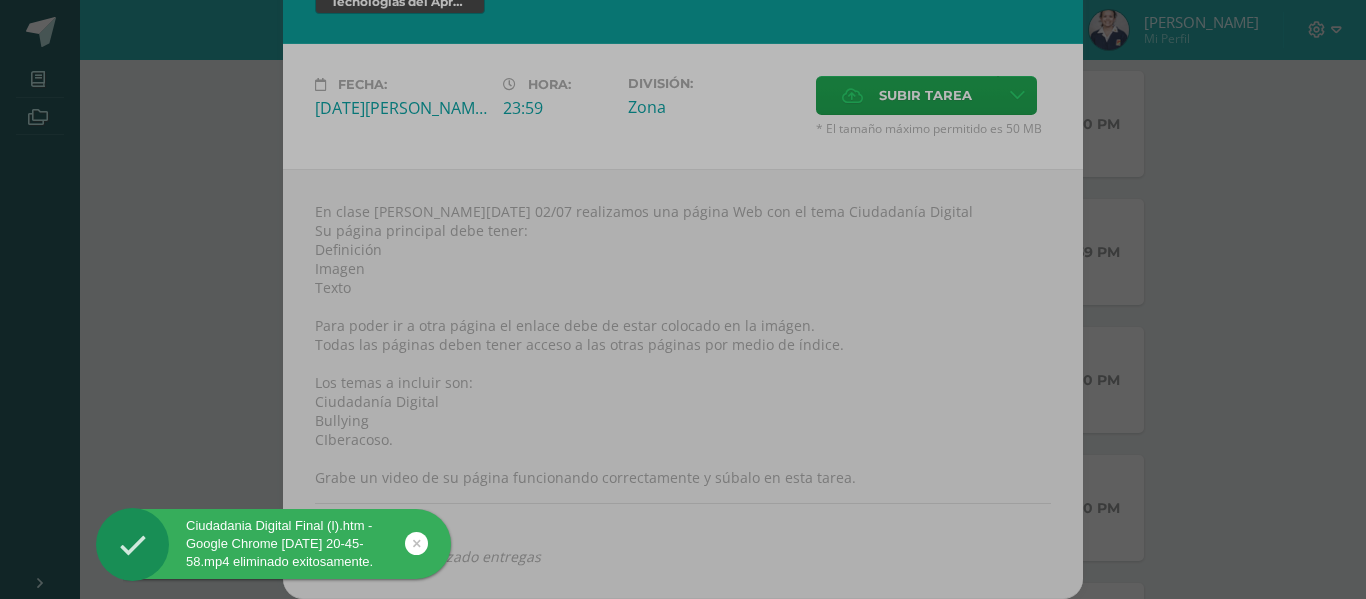 scroll, scrollTop: 66, scrollLeft: 0, axis: vertical 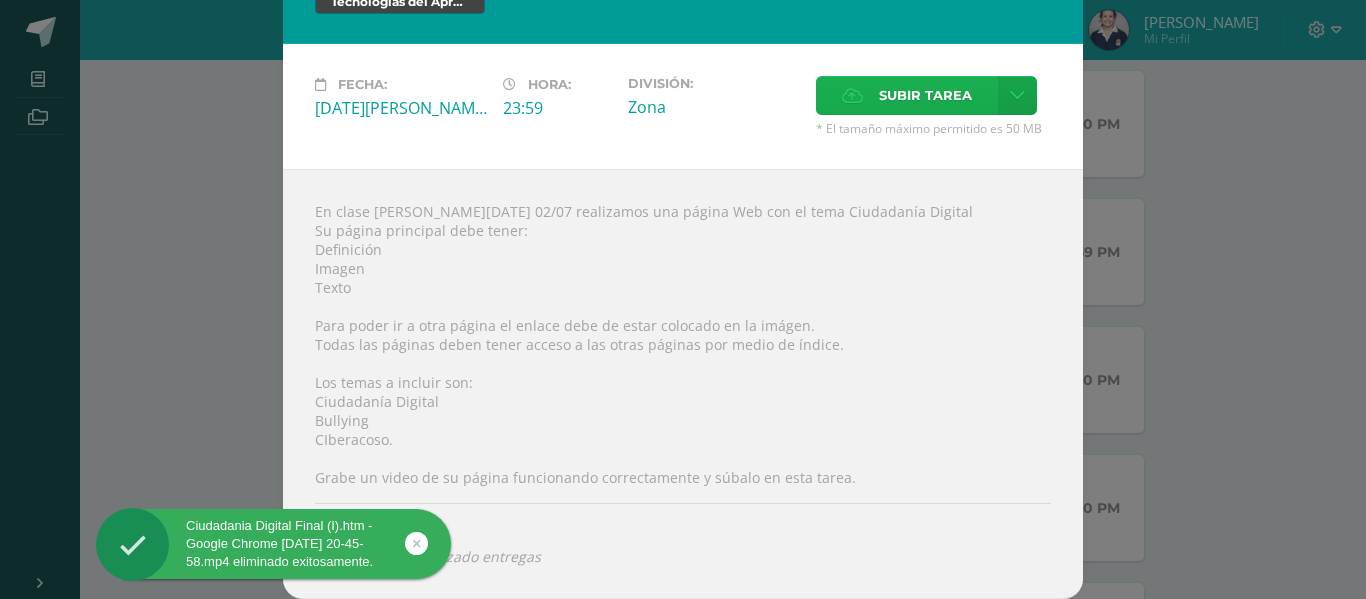 click on "Subir tarea" at bounding box center [925, 95] 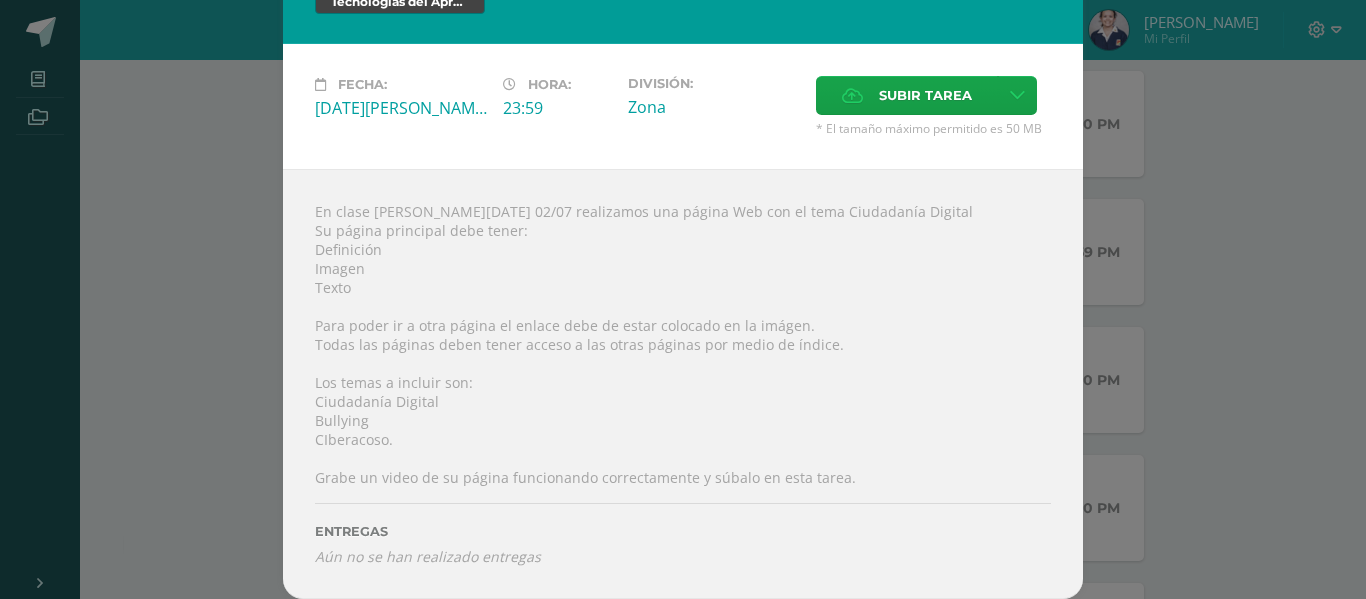 scroll, scrollTop: 89, scrollLeft: 0, axis: vertical 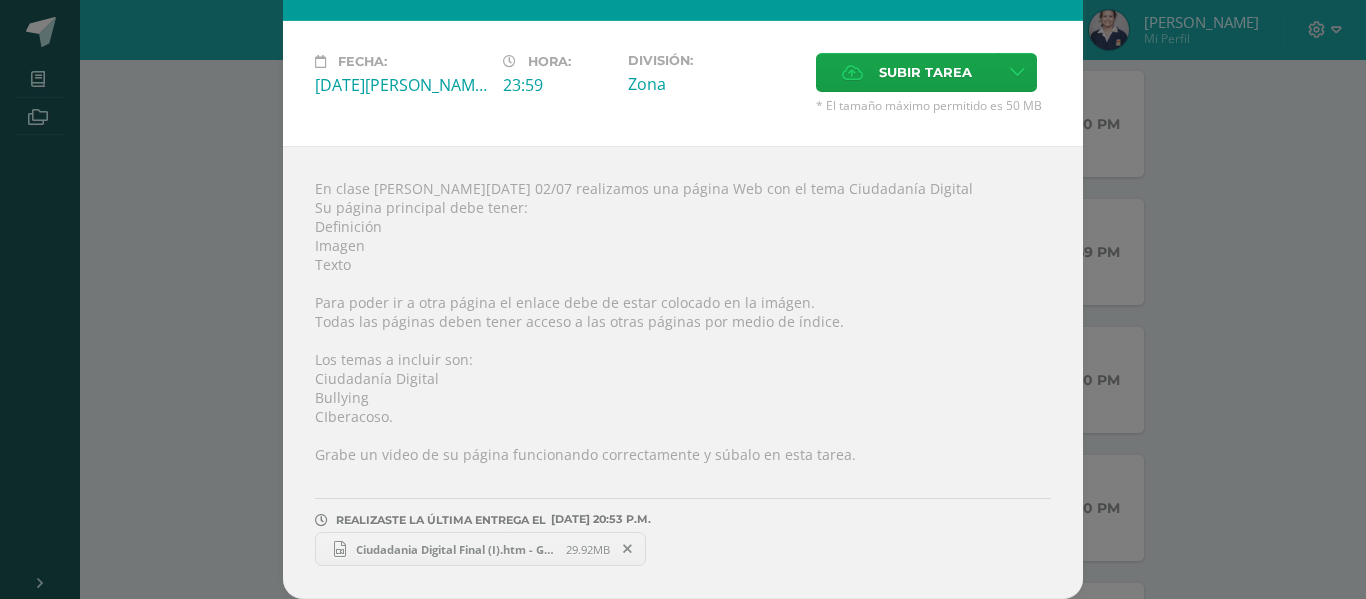 click on "Ciudadania Digital Final (I).htm - Google Chrome [DATE] 20-45-58.mp4" at bounding box center [456, 549] 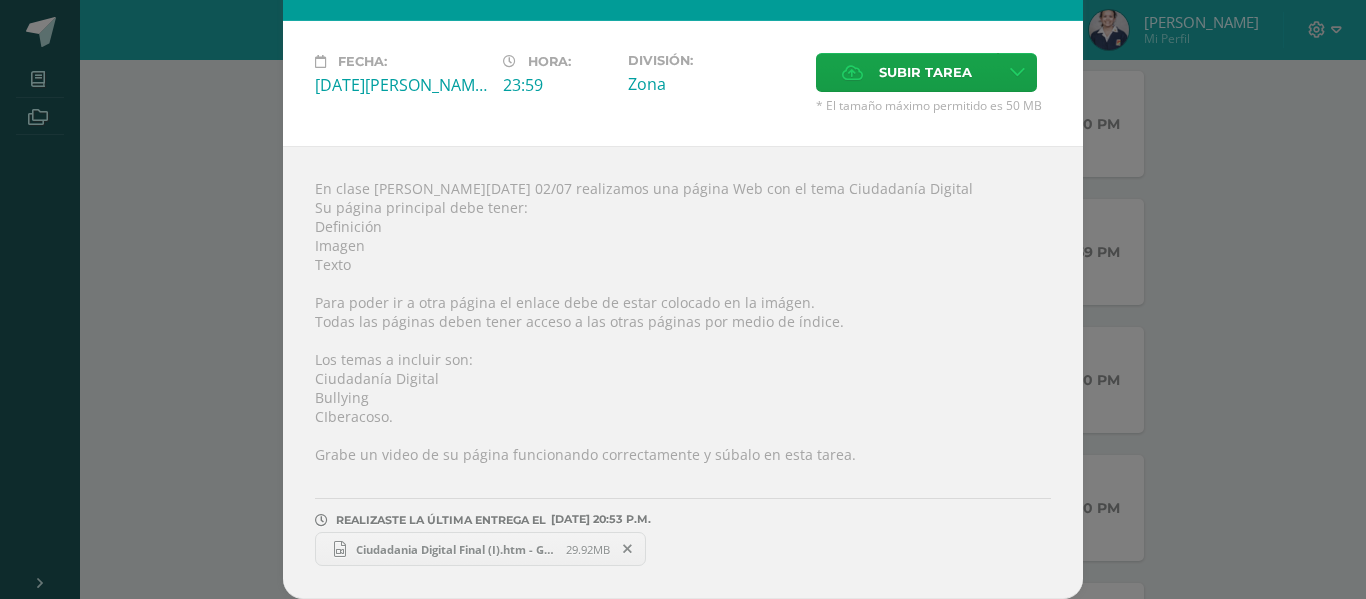 click at bounding box center [628, 549] 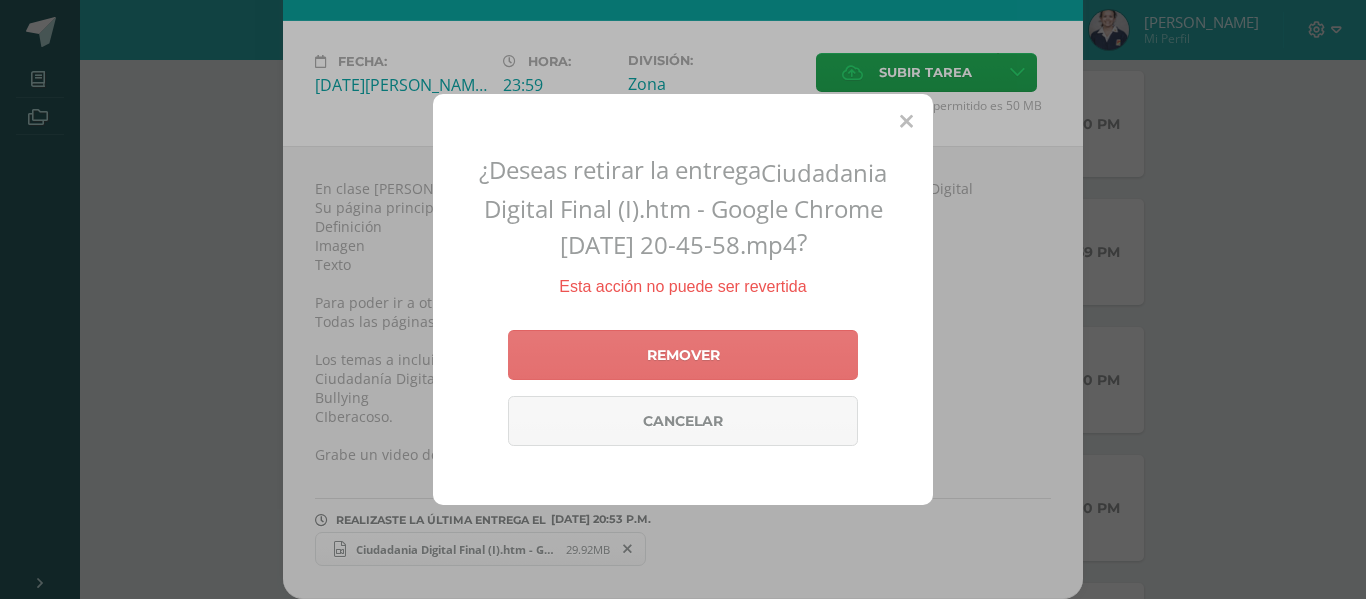click on "Remover" at bounding box center (683, 355) 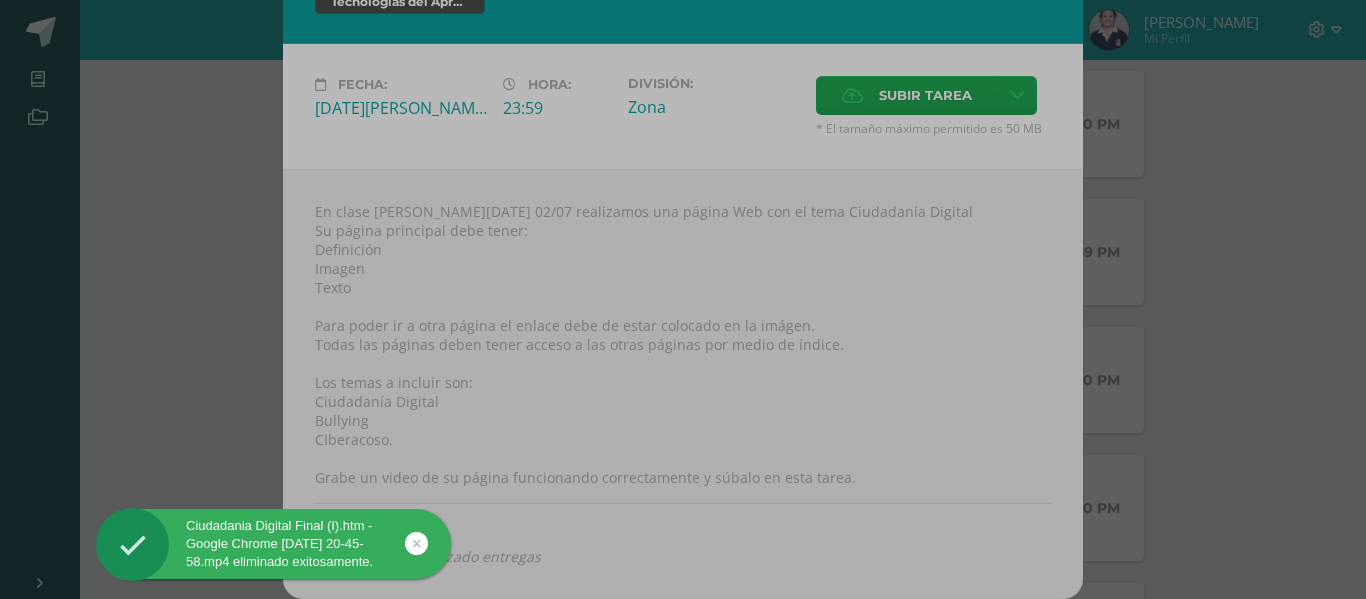 scroll, scrollTop: 66, scrollLeft: 0, axis: vertical 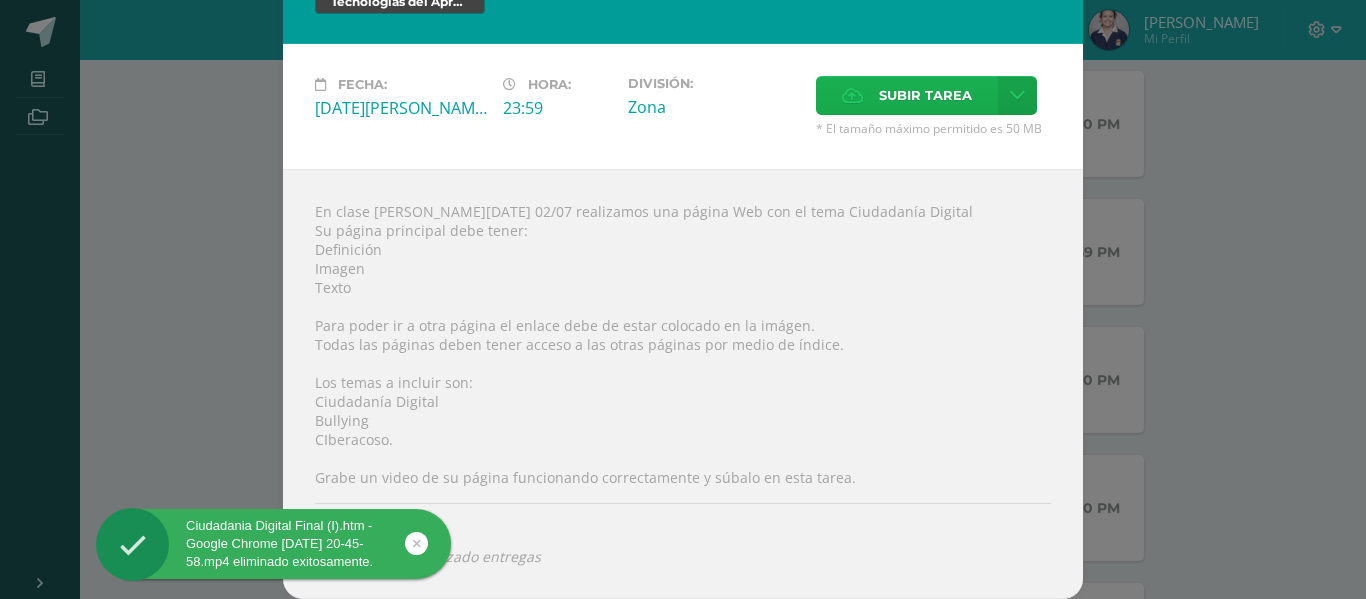 click on "Subir tarea" at bounding box center (925, 95) 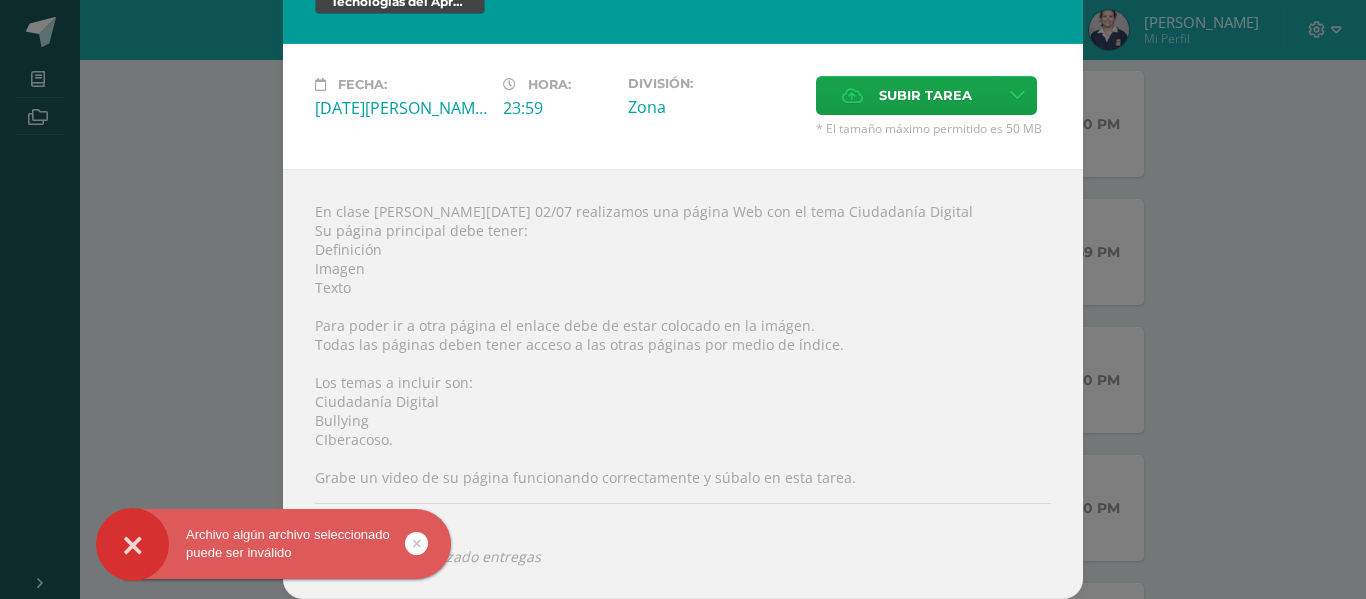 click at bounding box center [417, 543] 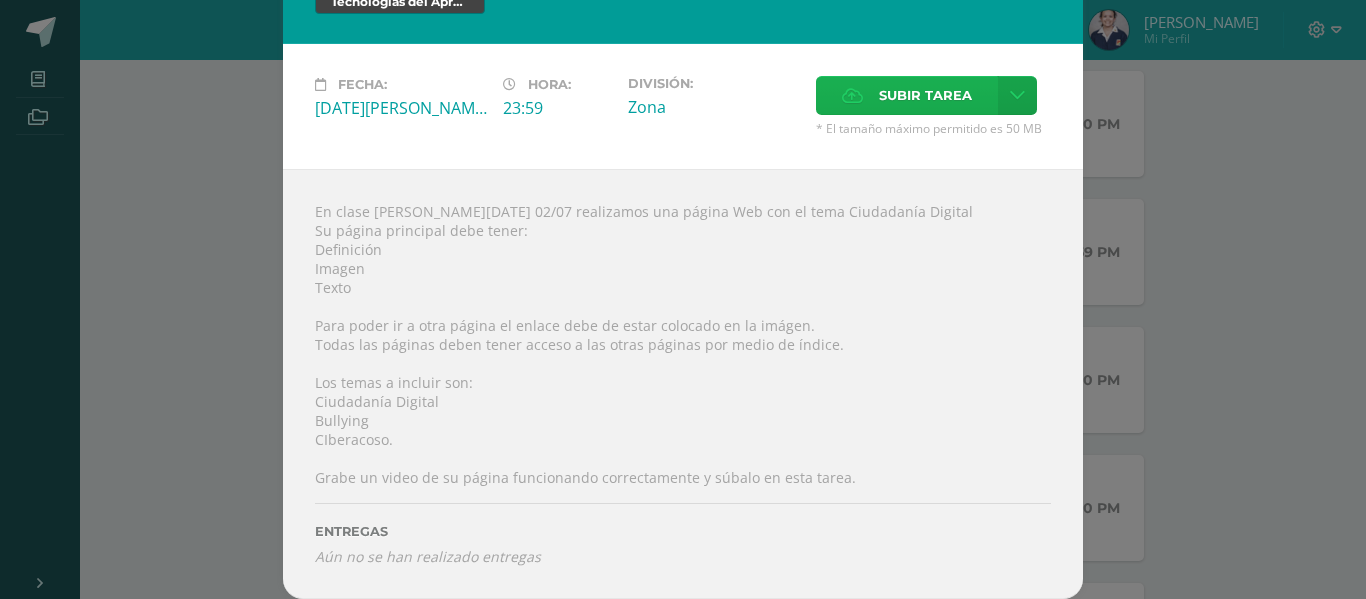 click on "Subir tarea" at bounding box center (925, 95) 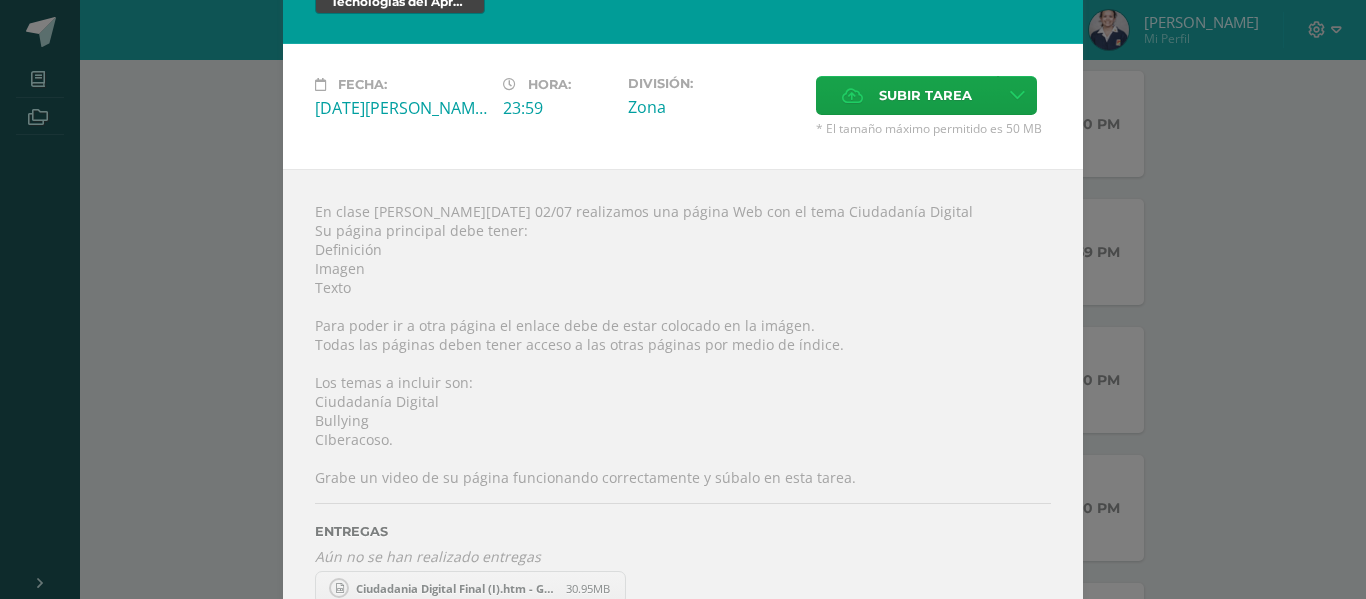scroll, scrollTop: 89, scrollLeft: 0, axis: vertical 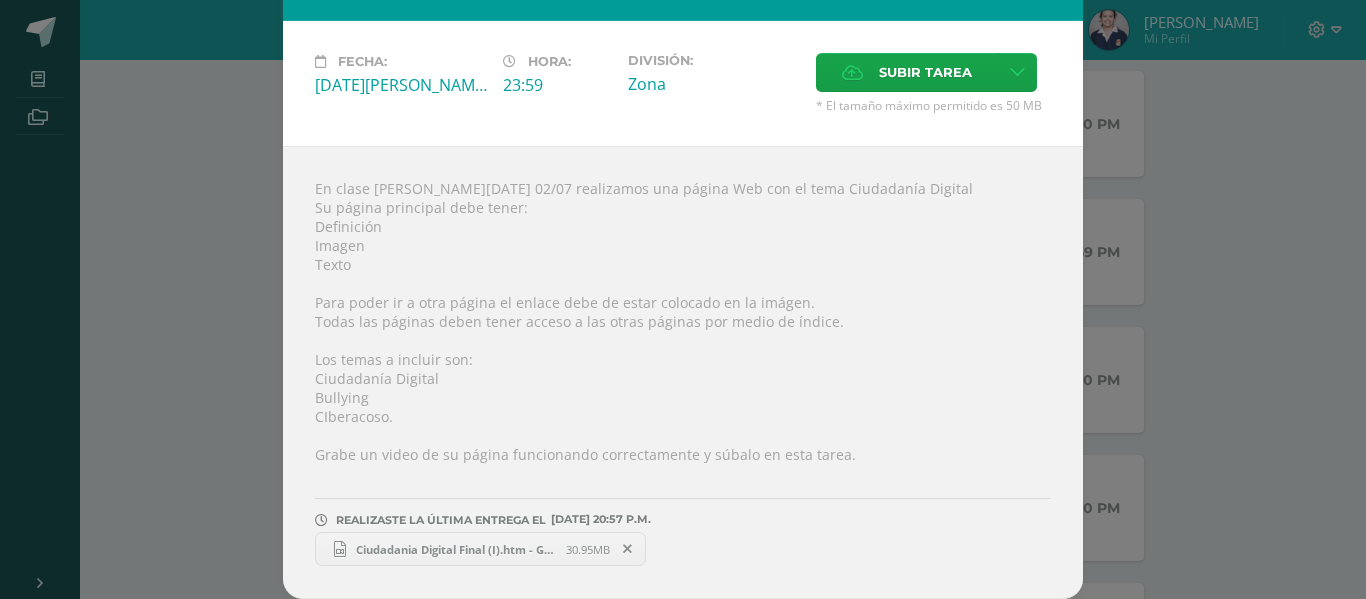 click on "Ciudadania Digital Final (I).htm - Google Chrome [DATE] 20-54-08.mp4
30.95MB" at bounding box center [480, 549] 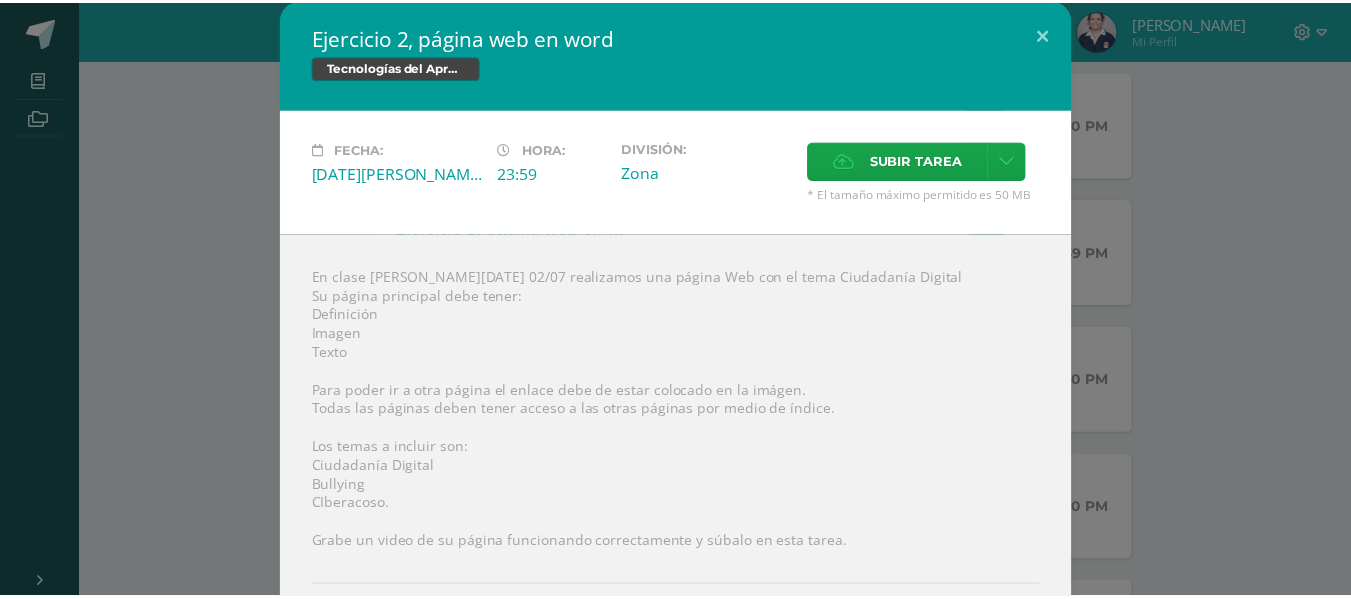 scroll, scrollTop: 0, scrollLeft: 0, axis: both 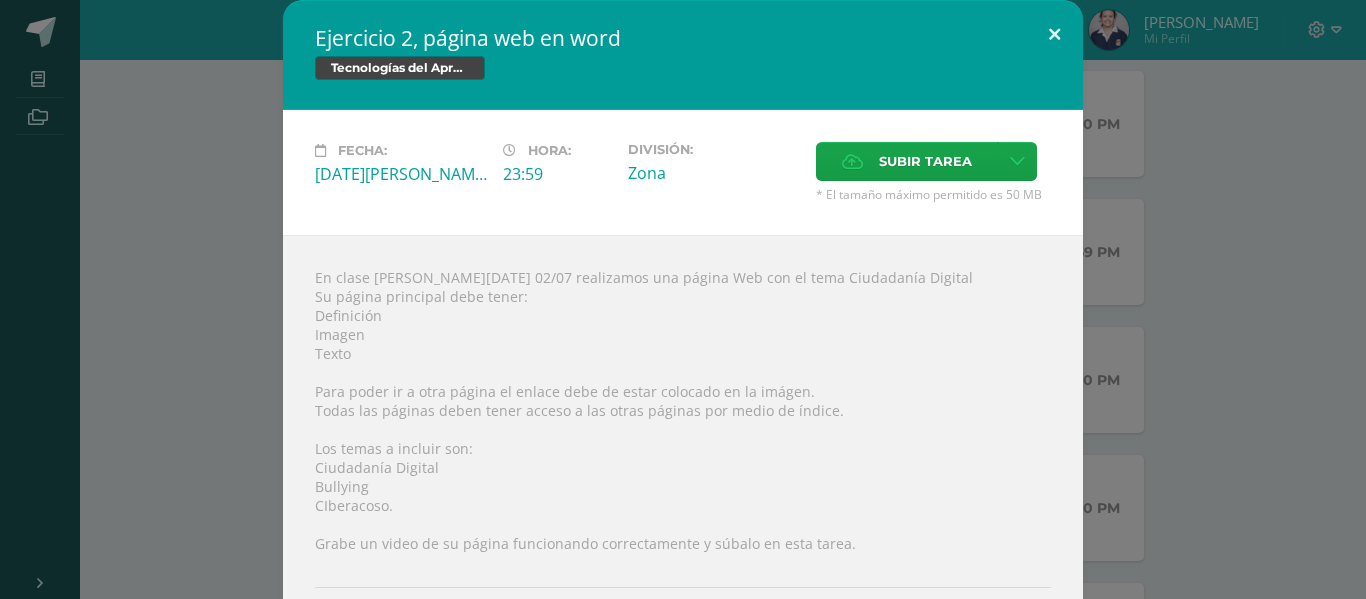 click at bounding box center (1054, 34) 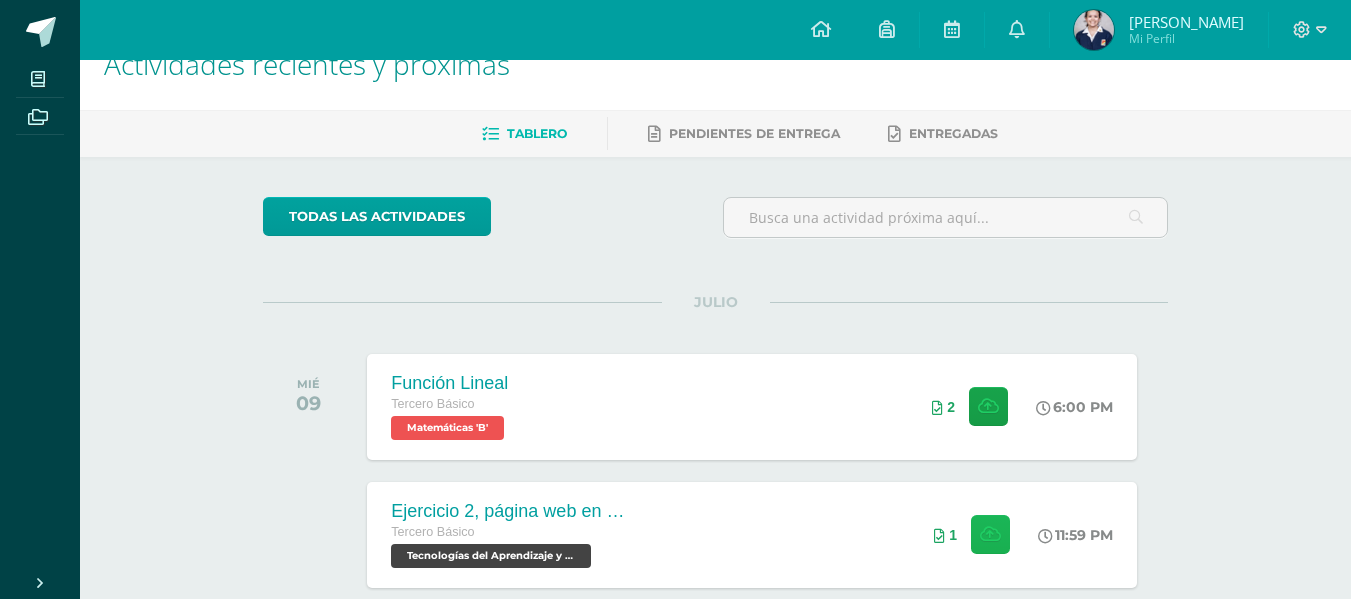 scroll, scrollTop: 0, scrollLeft: 0, axis: both 